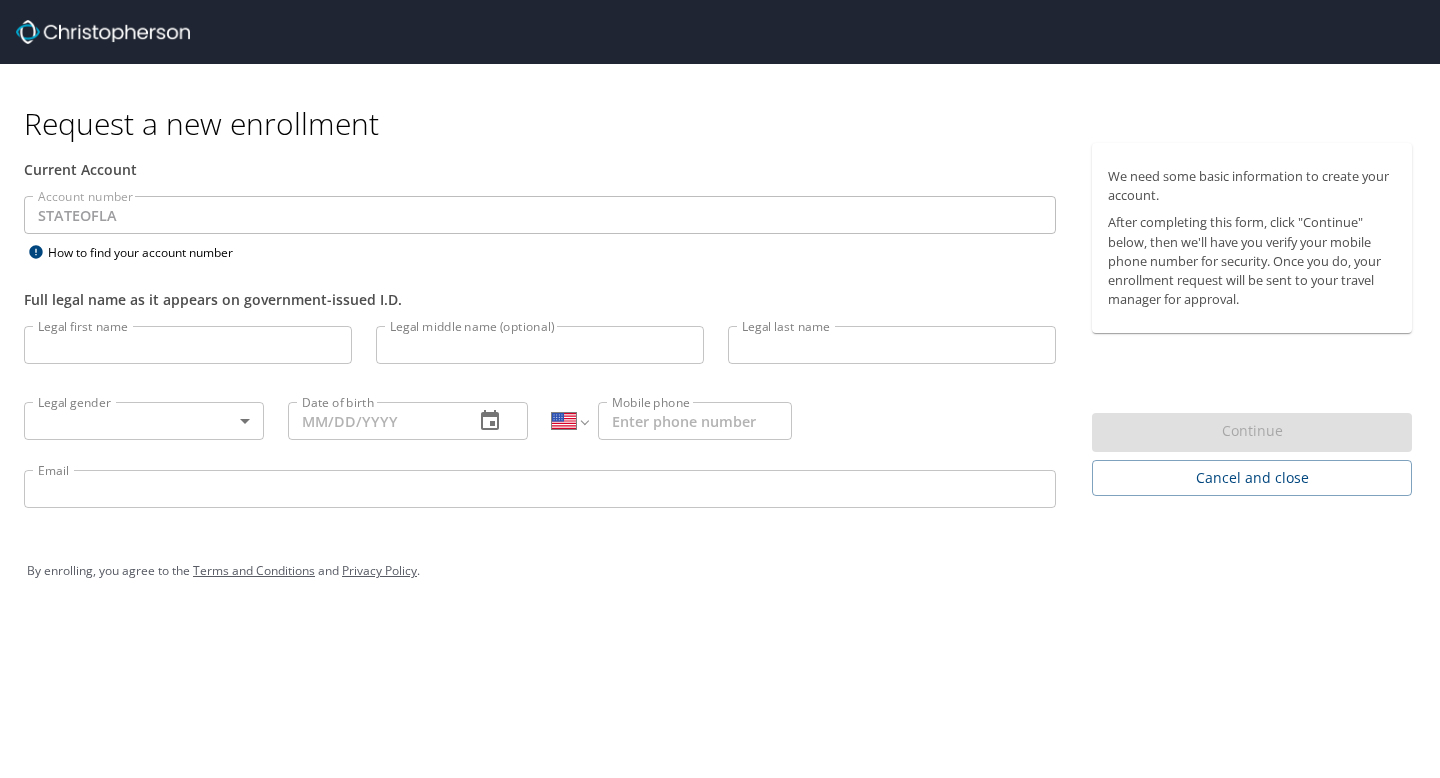 select on "US" 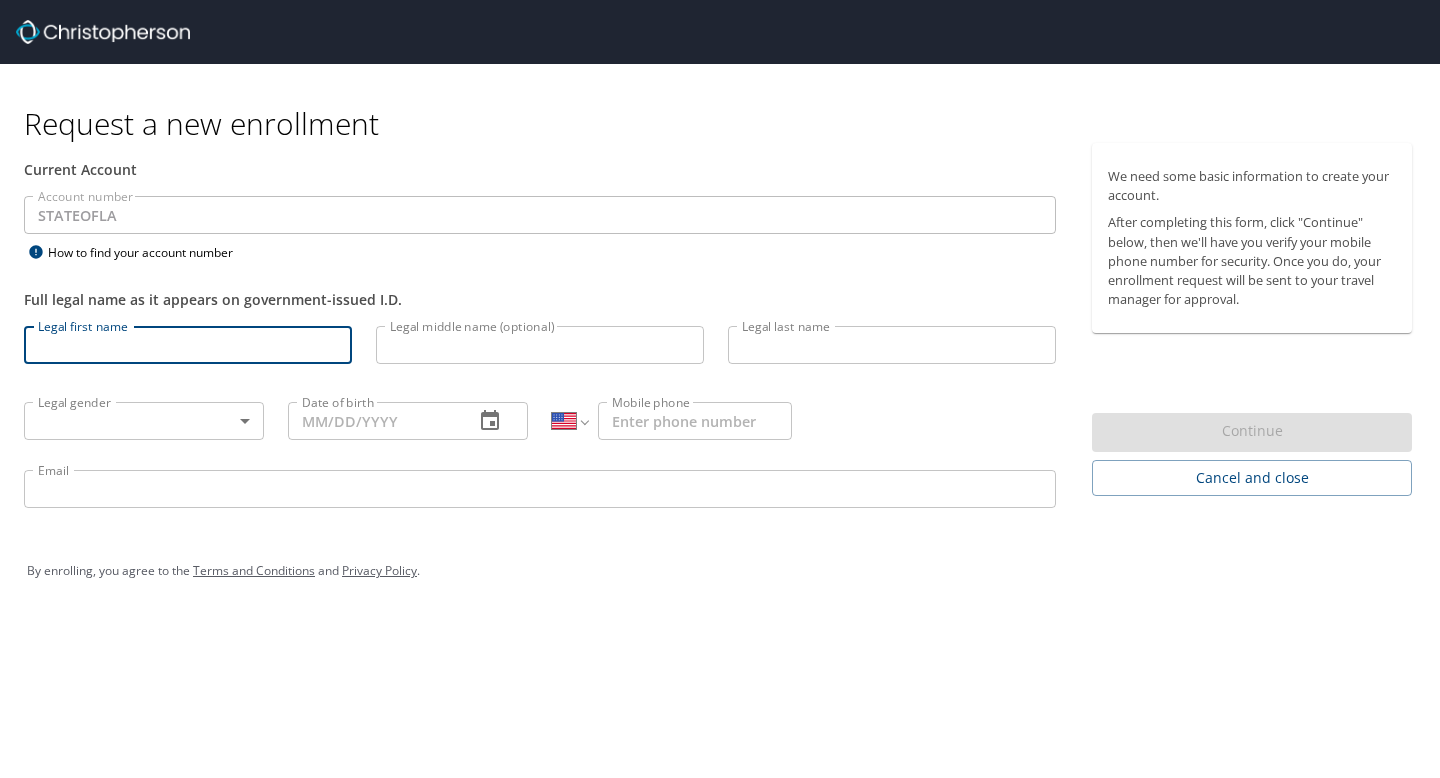 click on "Legal first name" at bounding box center [188, 345] 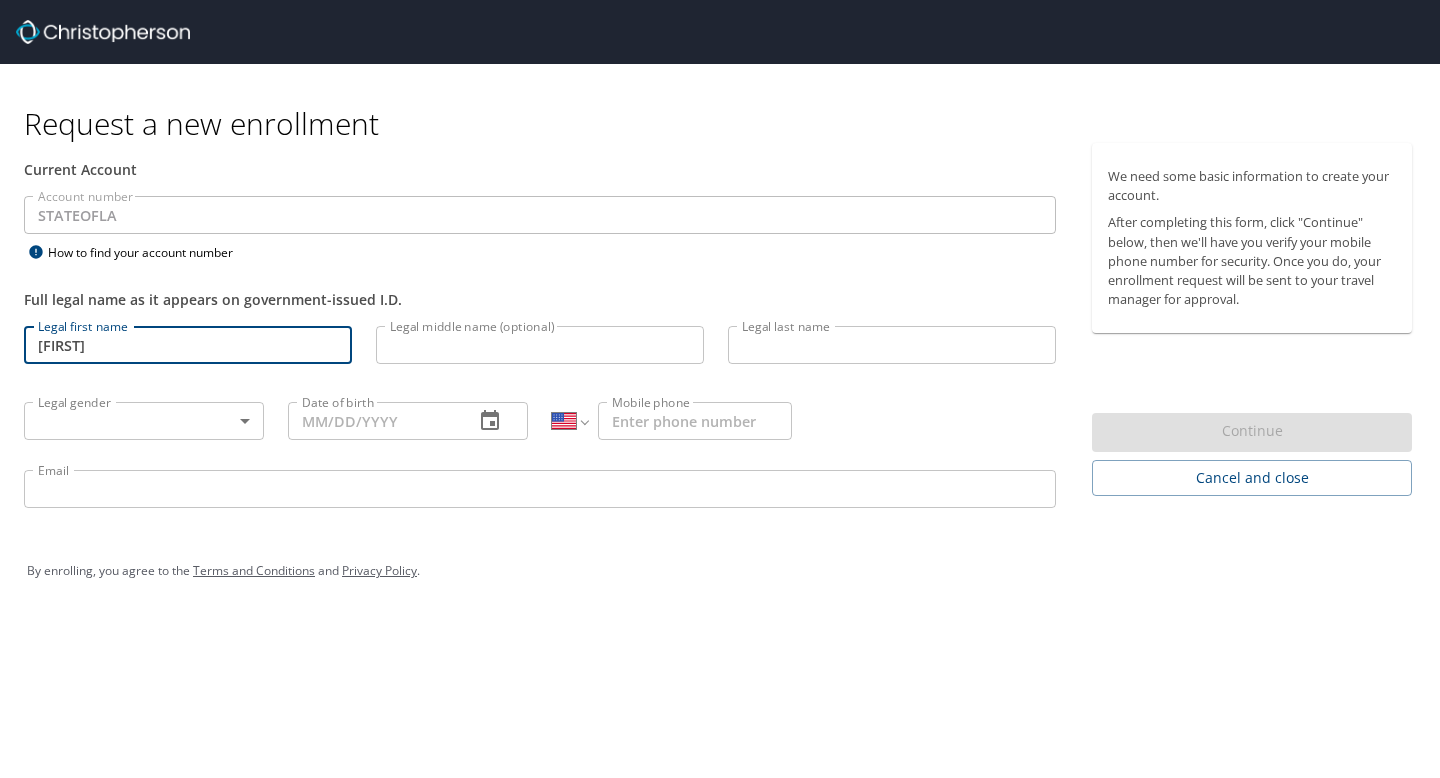 type on "Alexander" 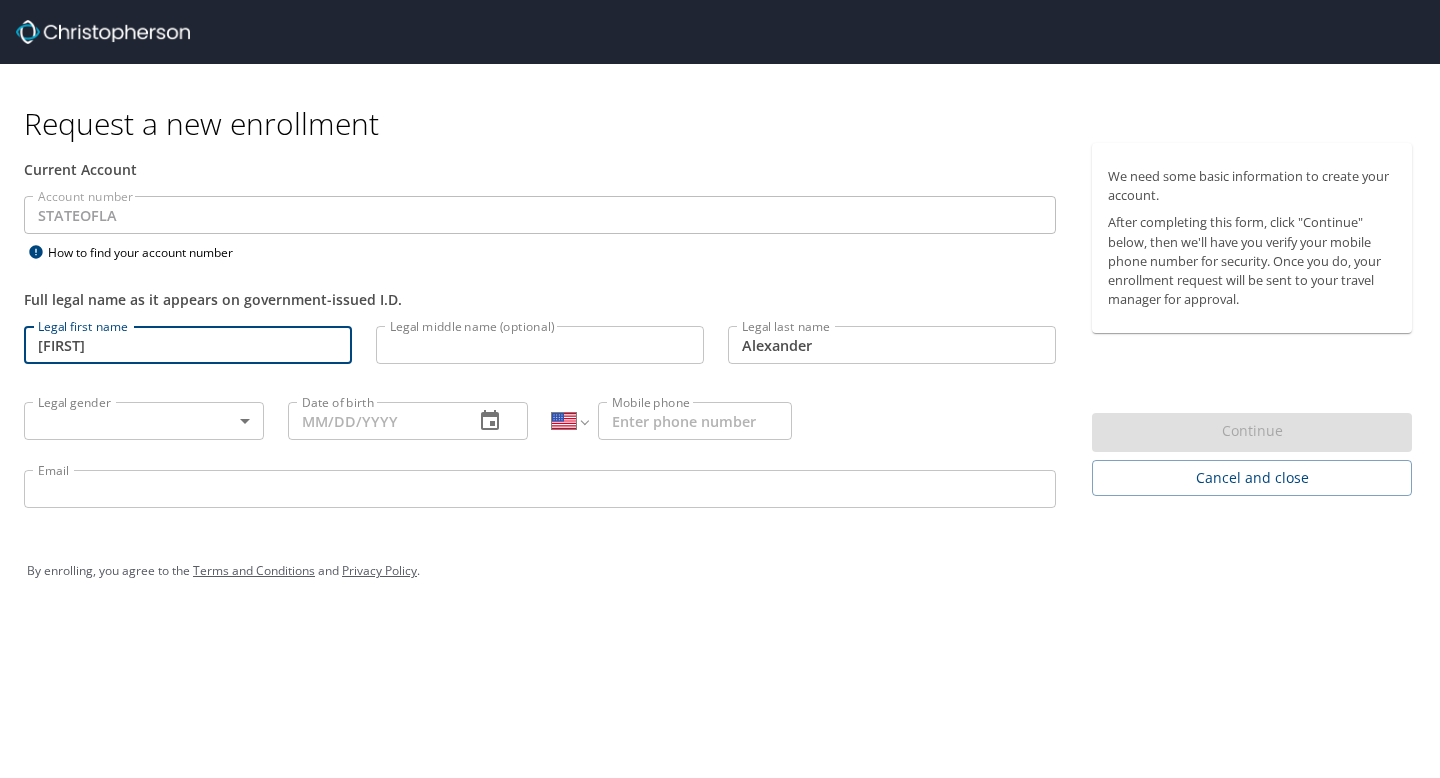 type on "[PHONE]" 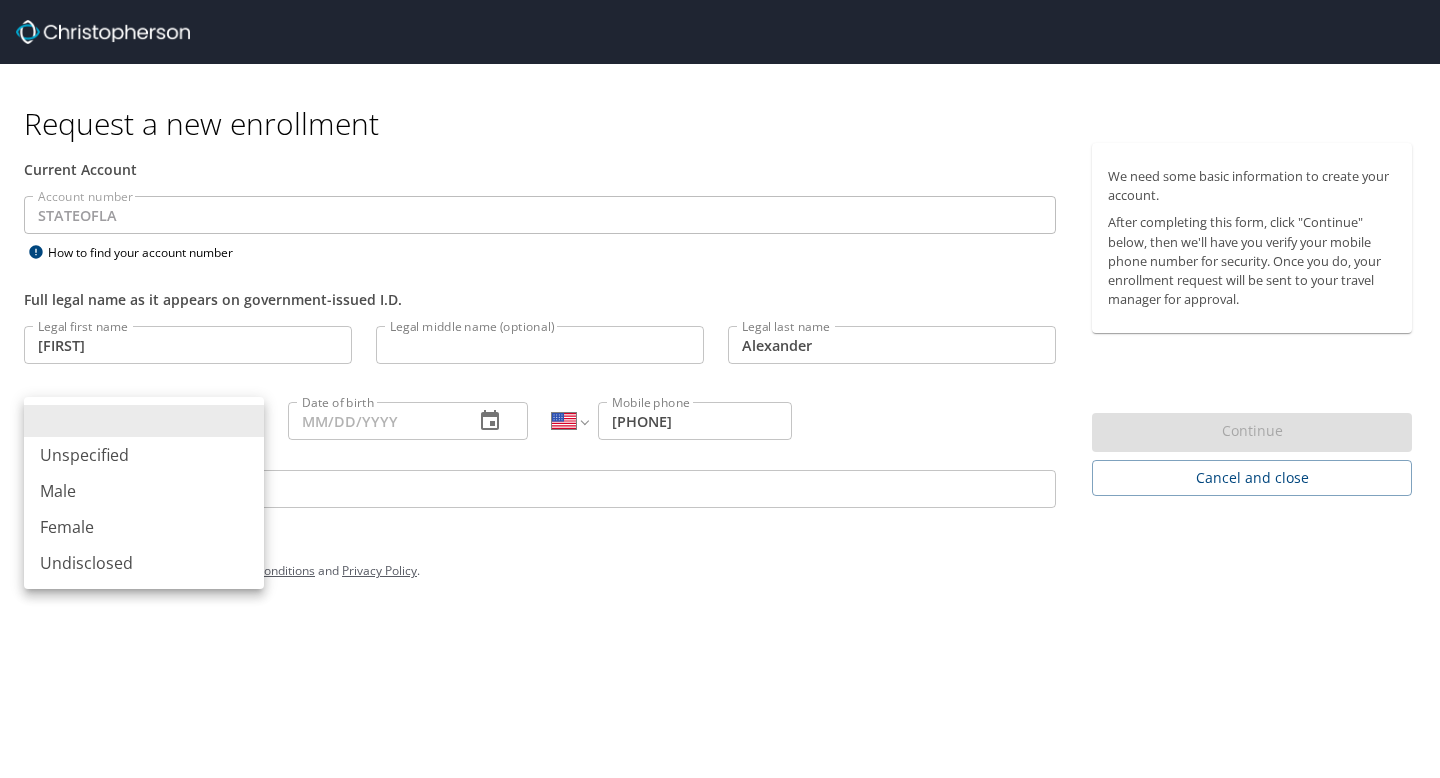 click on "Request a new enrollment Current Account Account number STATEOFLA Account number  How to find your account number Full legal name as it appears on government-issued I.D. Legal first name [FIRST] Legal first name Legal middle name (optional) Legal middle name (optional) Legal last name [LAST] Legal last name Legal gender ​ Legal gender Date of birth [DATE] Date of birth International Afghanistan Åland Islands Albania Algeria American Samoa Andorra Angola Anguilla Antigua and Barbuda Argentina Armenia Aruba Ascension Island Australia Austria Azerbaijan Bahamas Bahrain Bangladesh Barbados Belarus Belgium Belize Benin Bermuda Bhutan Bolivia Bonaire, Sint Eustatius and Saba Bosnia and Herzegovina Botswana Brazil British Indian Ocean Territory Brunei Darussalam Bulgaria Burkina Faso Burma Burundi Cambodia Cameroon Canada Cape Verde Cayman Islands Central African Republic Chad Chile China Christmas Island Cocos (Keeling) Islands Colombia Comoros Congo Congo, Democratic Republic of the Cook Islands Costa Rica Croatia" at bounding box center (720, 389) 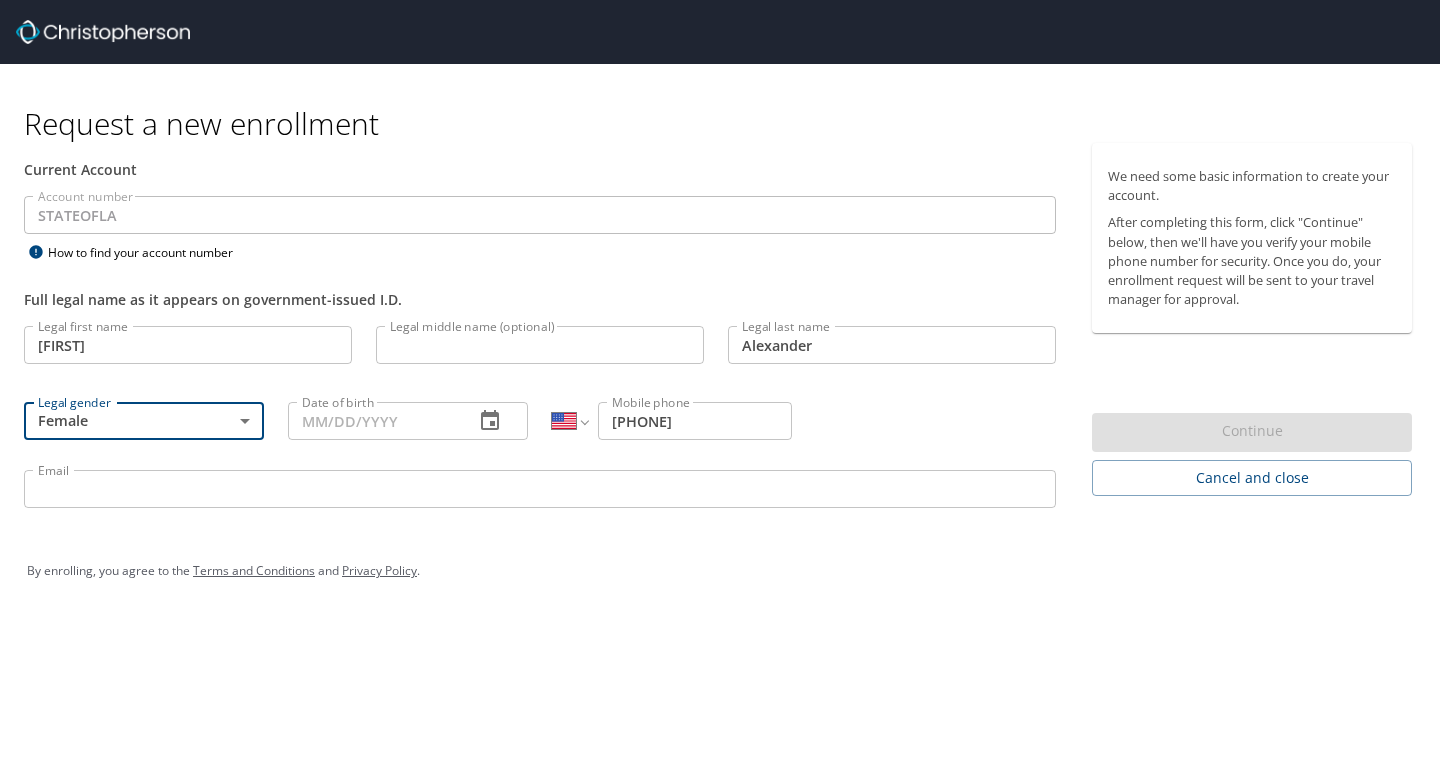 type on "Female" 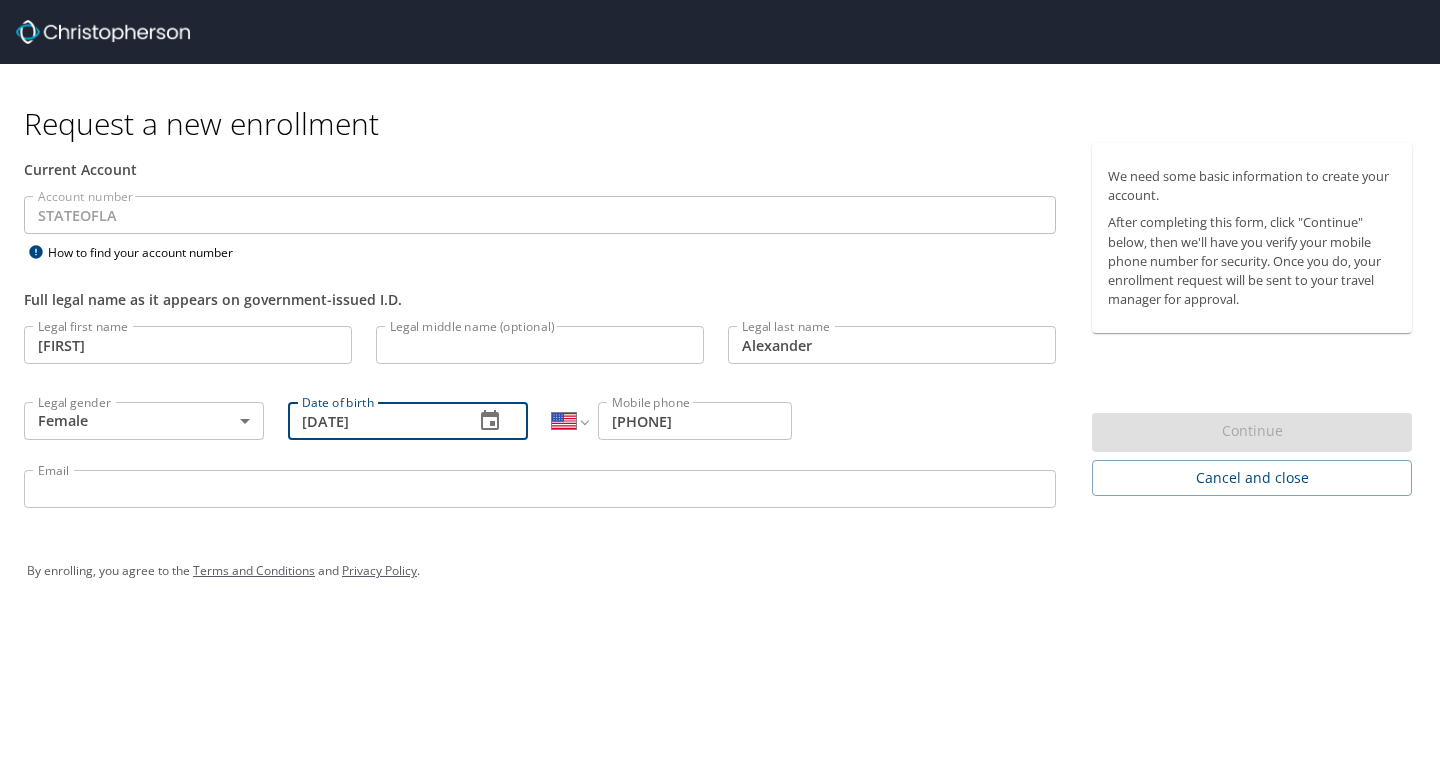 type on "[DATE]" 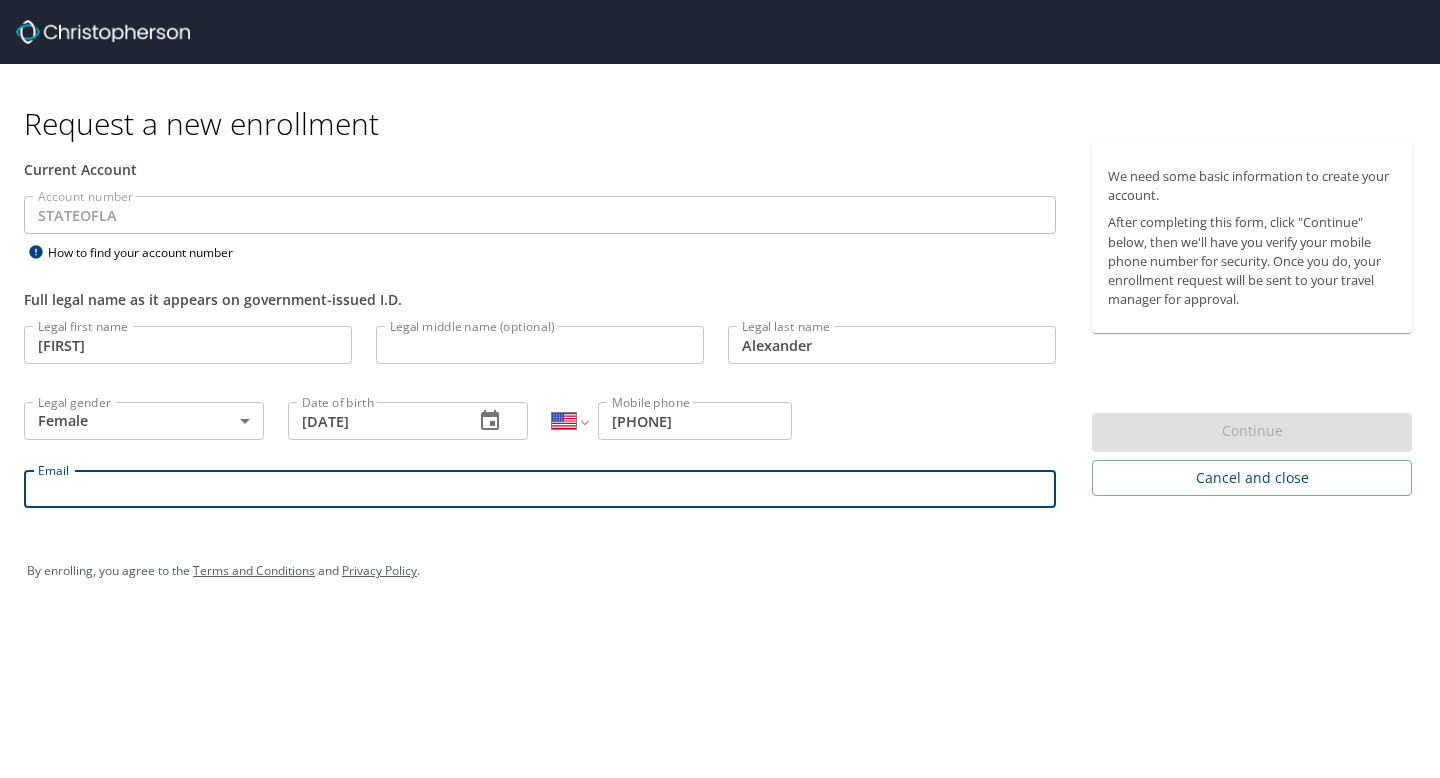 type on "P" 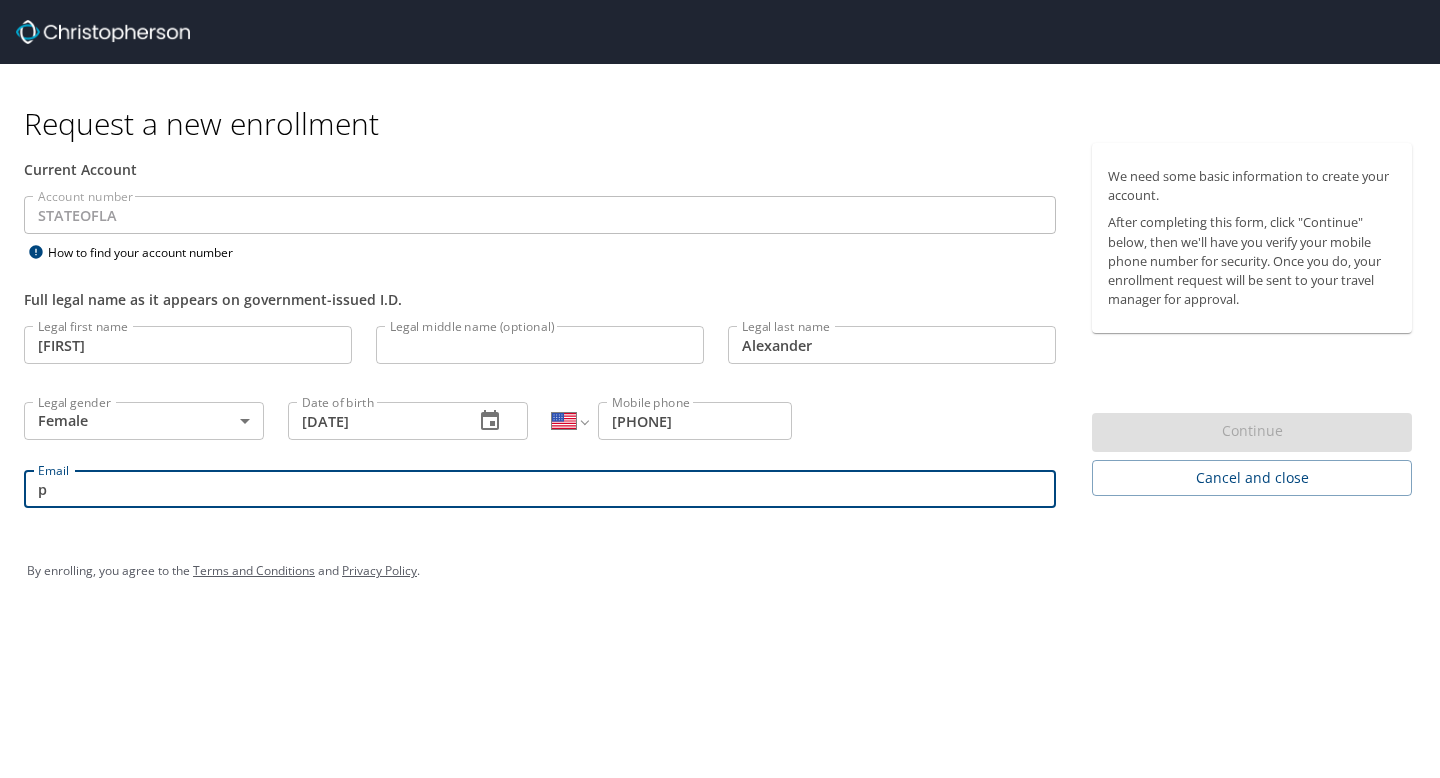 type on "[EMAIL]" 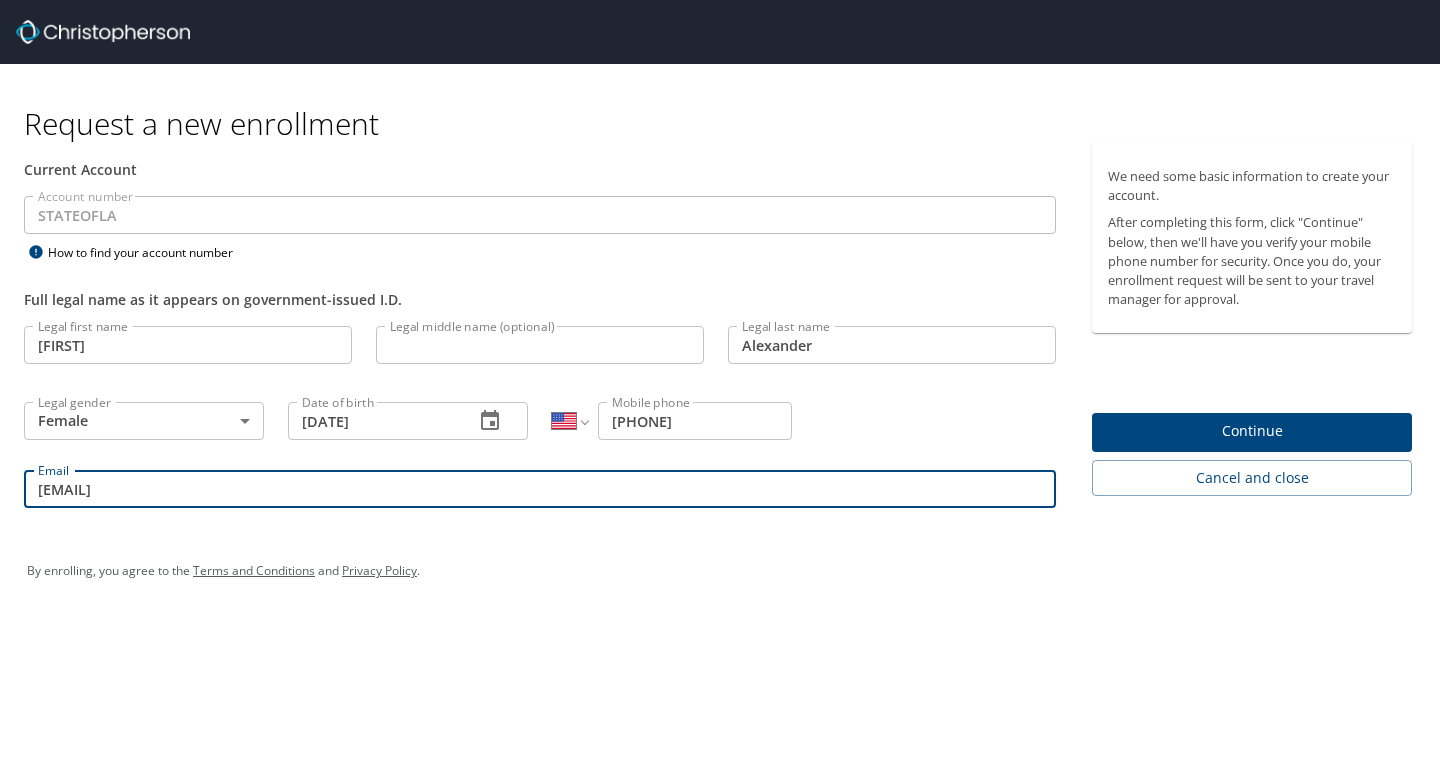 click on "Continue" at bounding box center (1252, 431) 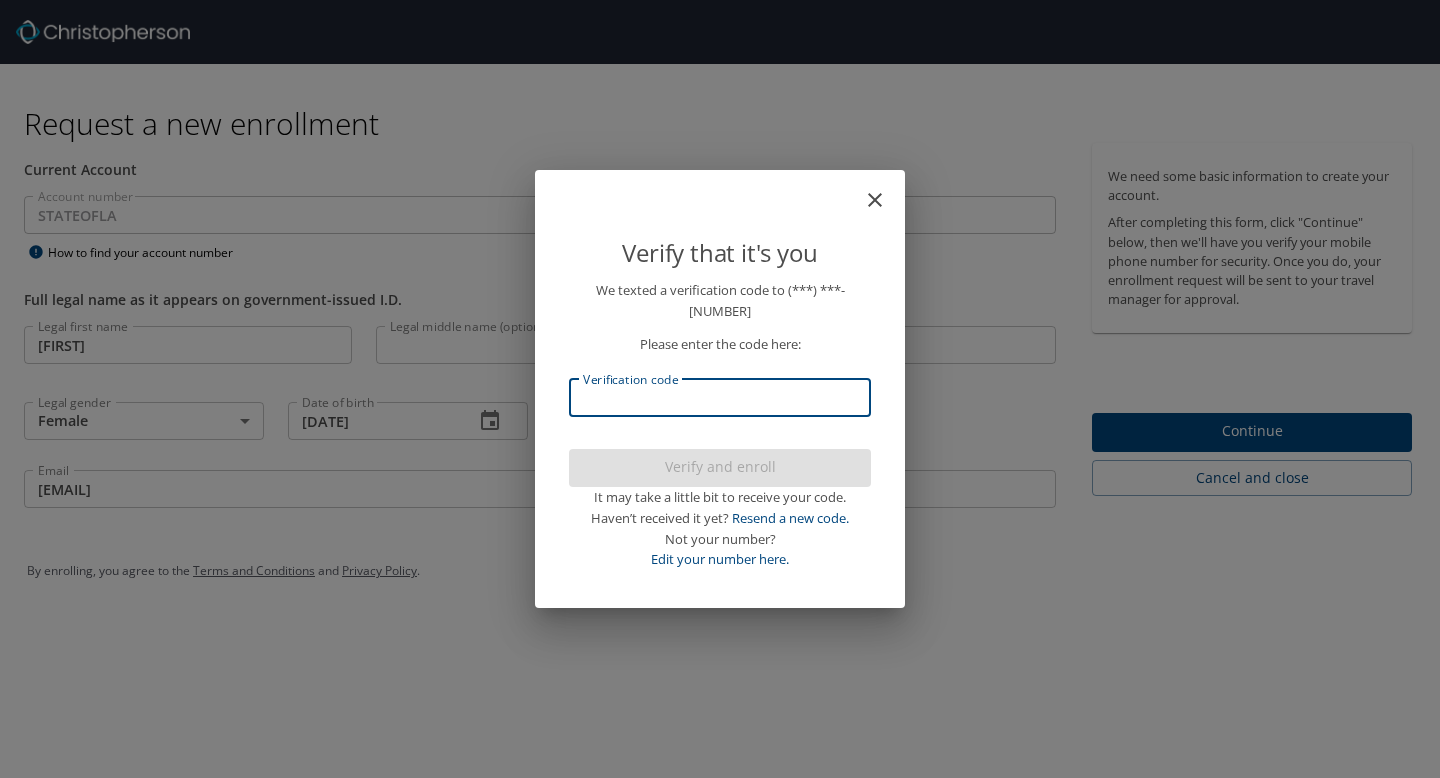 click on "Verification code" at bounding box center (720, 398) 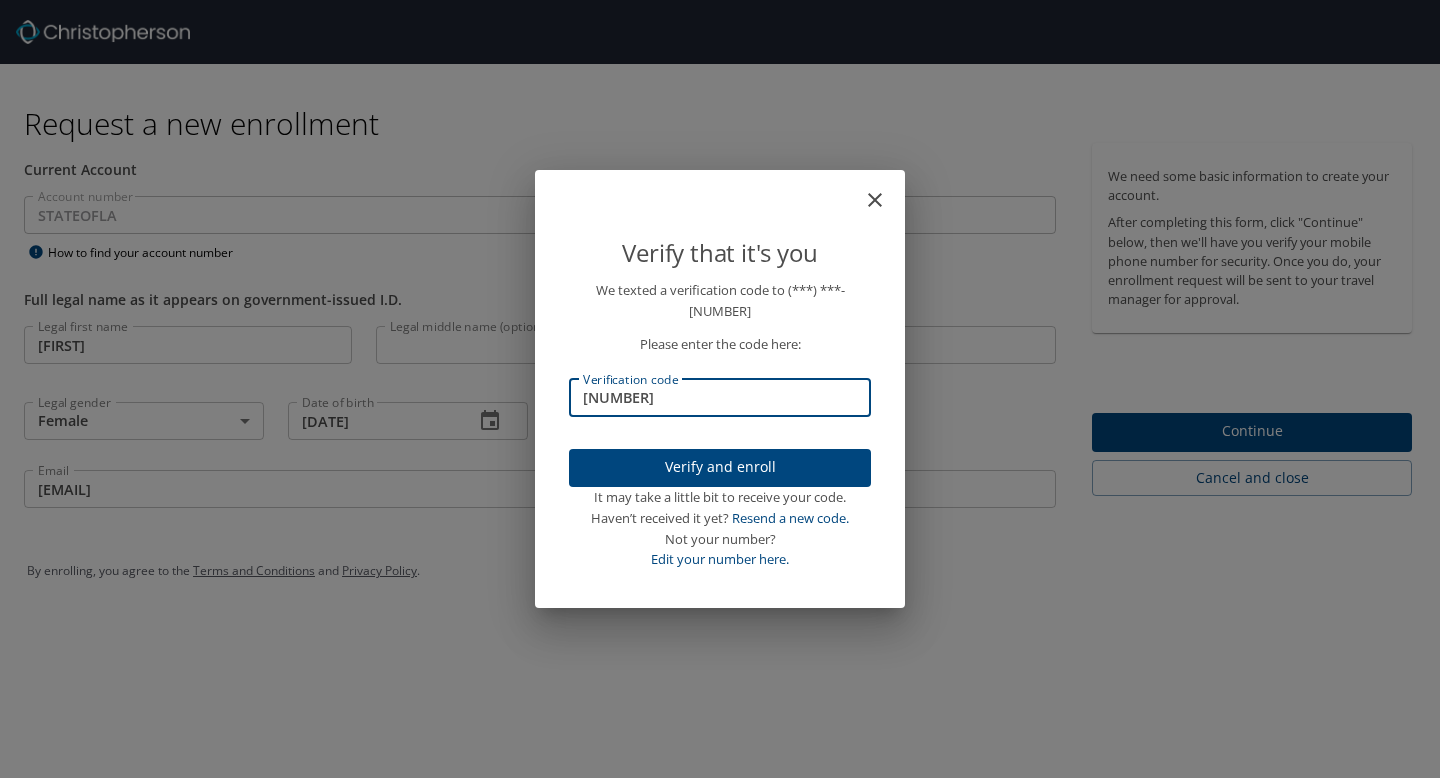 type on "[NUMBER]" 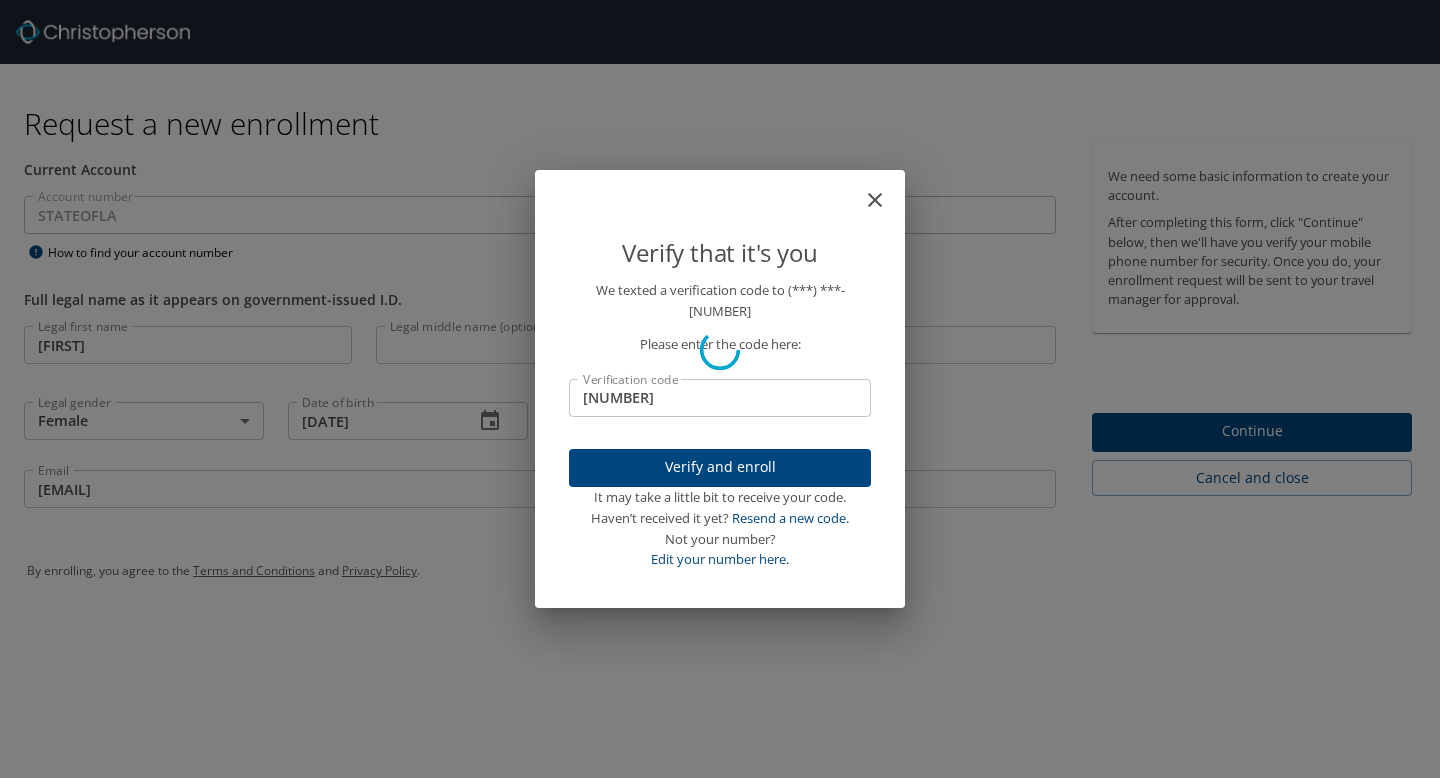 type 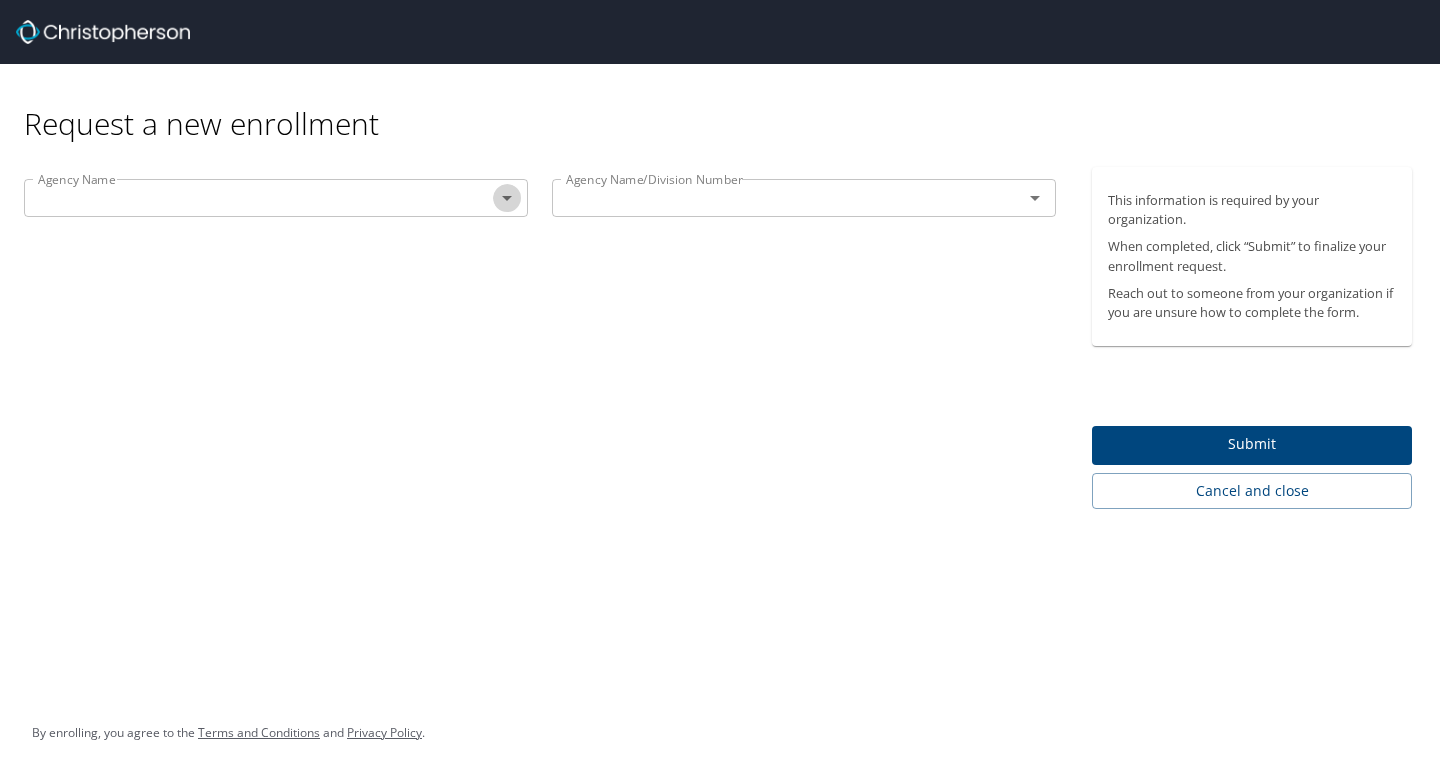 click 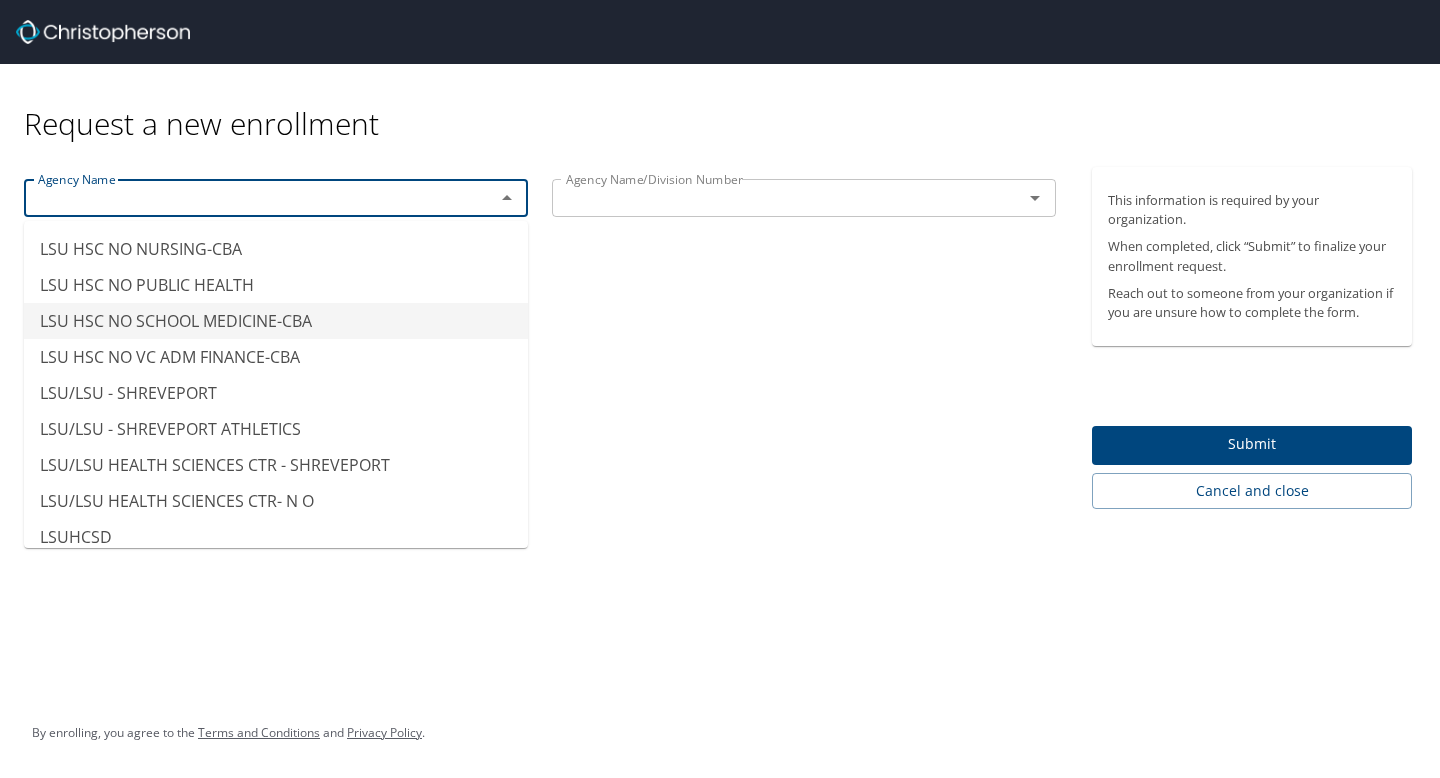 scroll, scrollTop: 9853, scrollLeft: 0, axis: vertical 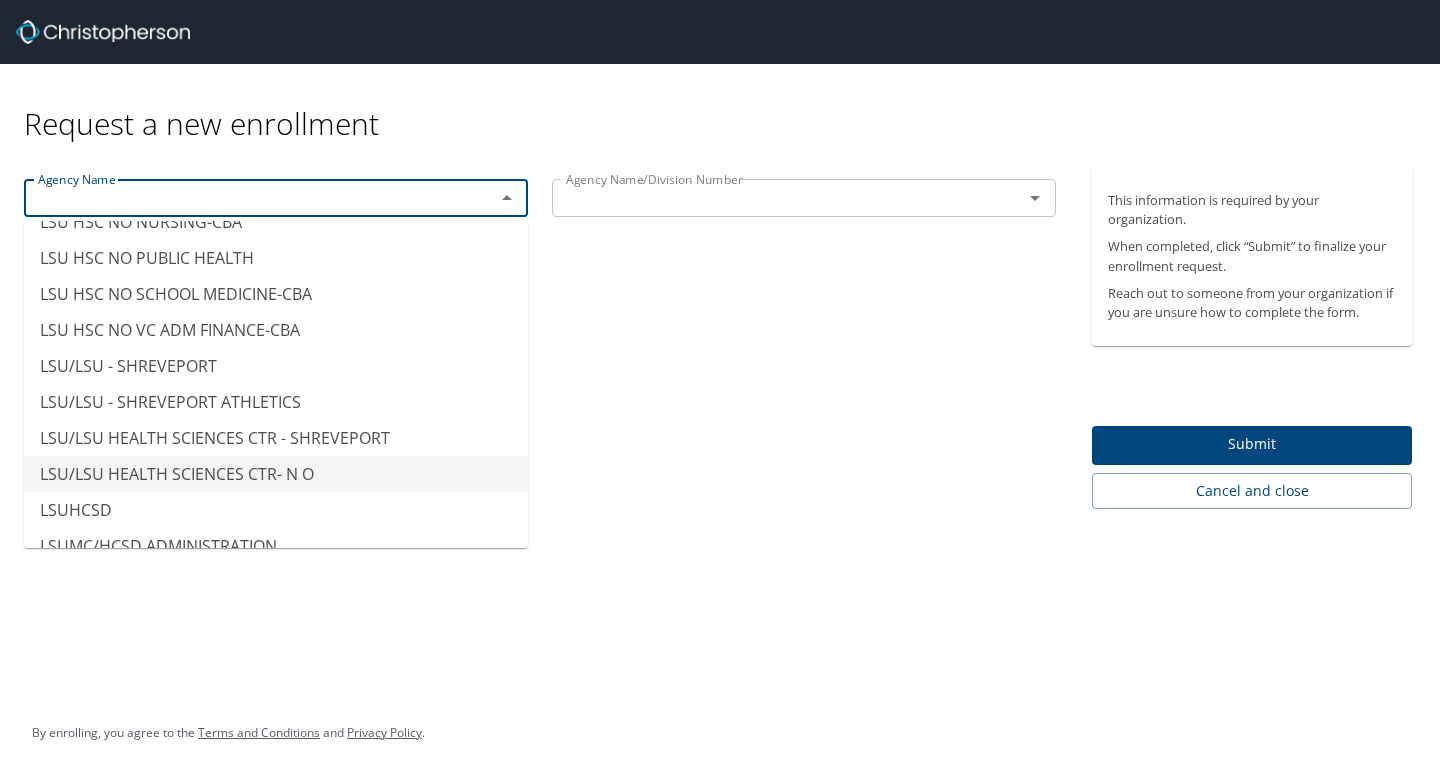click on "LSU/LSU HEALTH SCIENCES CTR- N O" at bounding box center [276, 474] 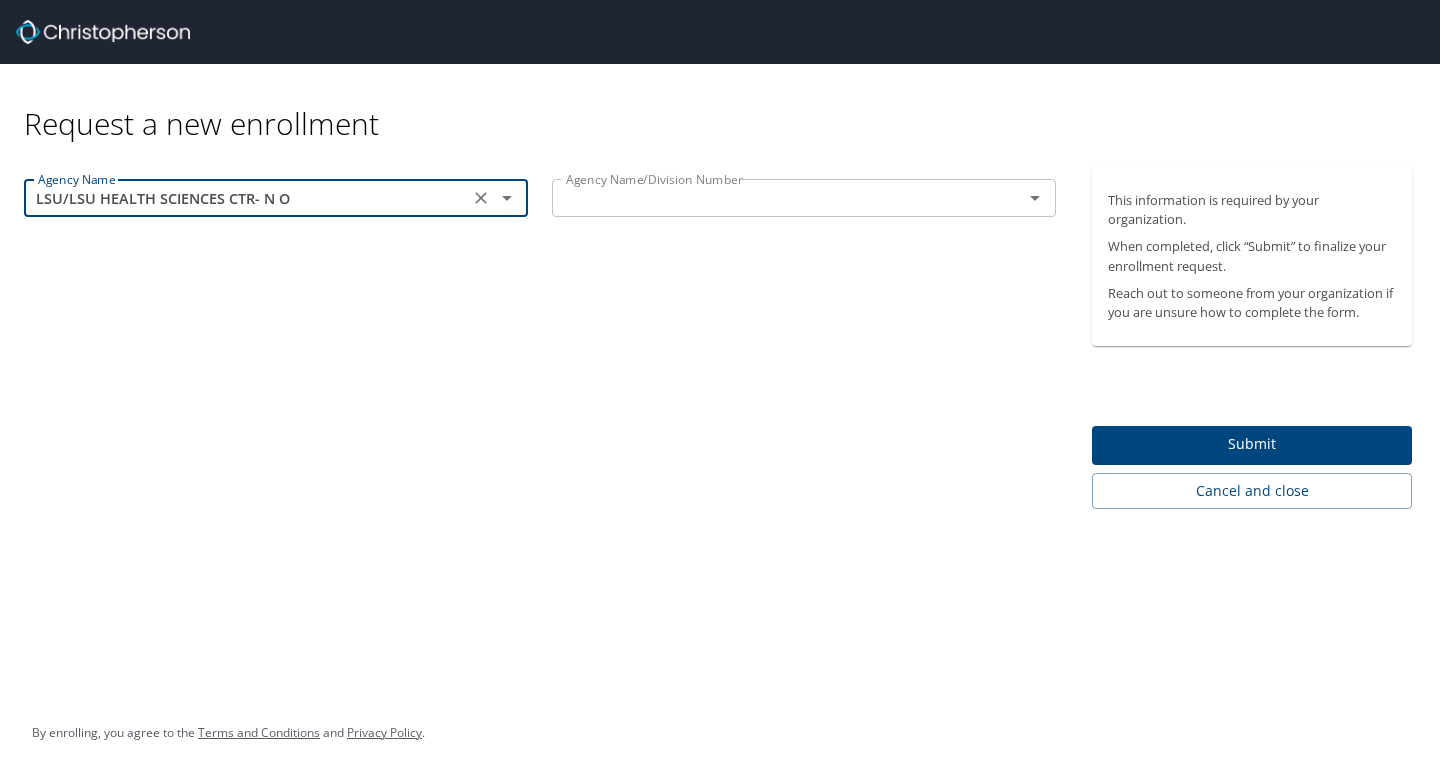 click at bounding box center [774, 198] 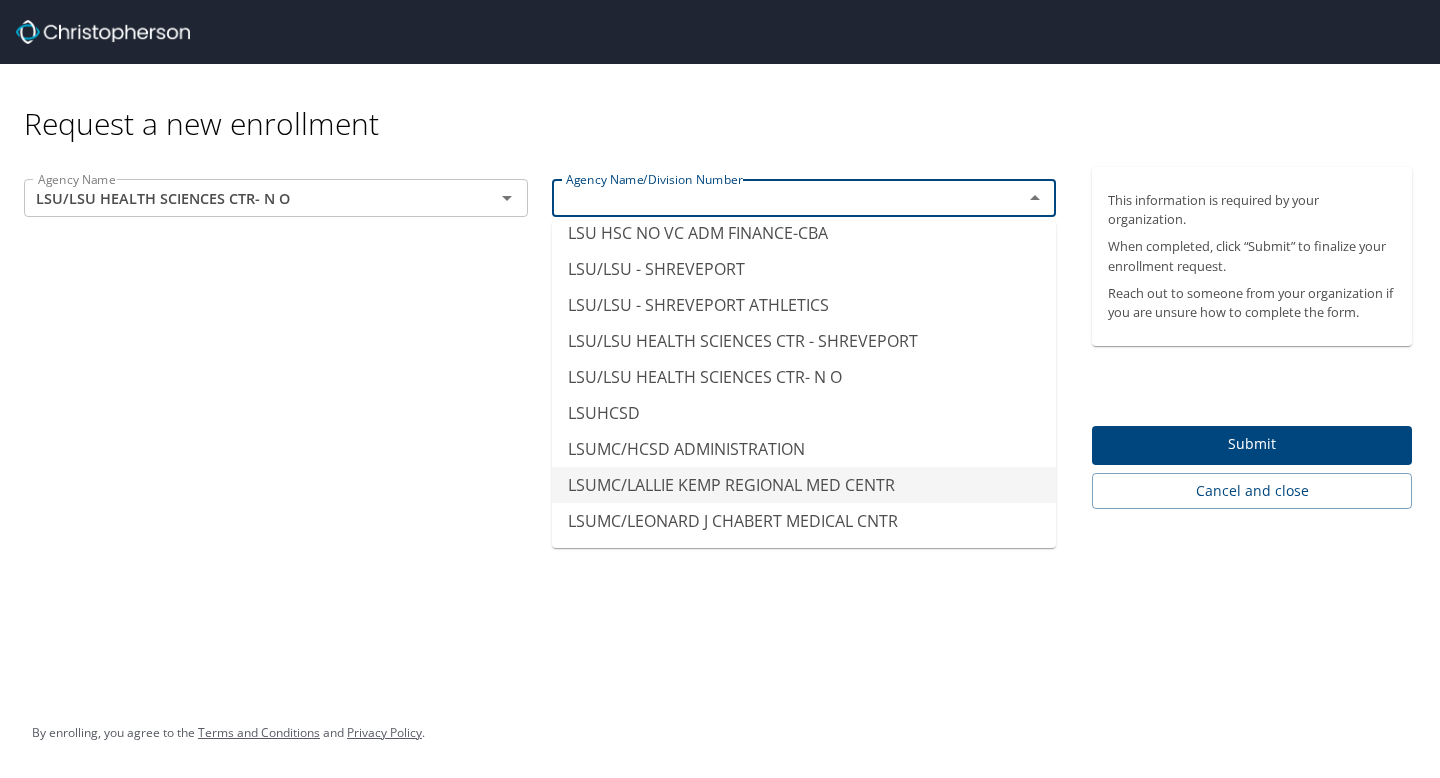 scroll, scrollTop: 9906, scrollLeft: 0, axis: vertical 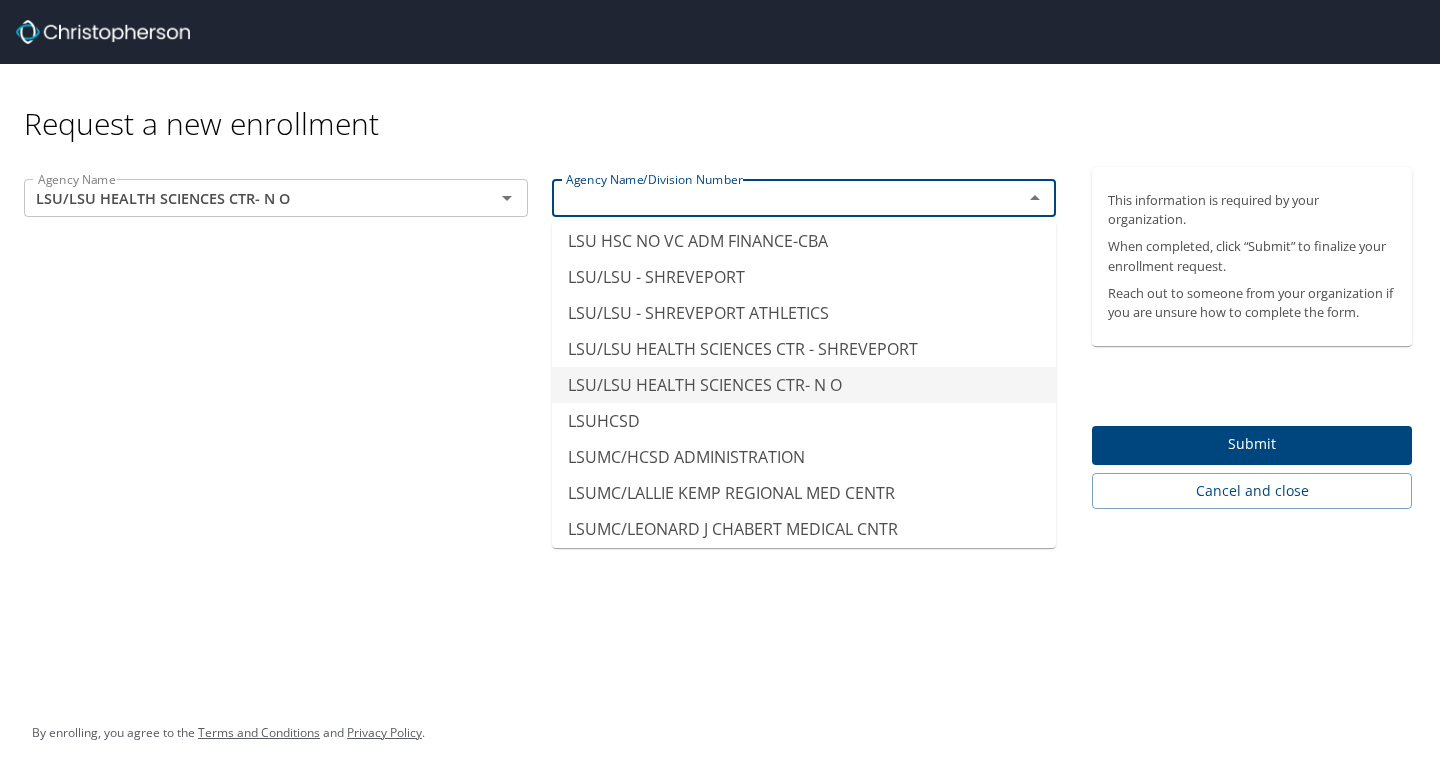 click on "LSU/LSU HEALTH SCIENCES CTR- N O" at bounding box center [804, 385] 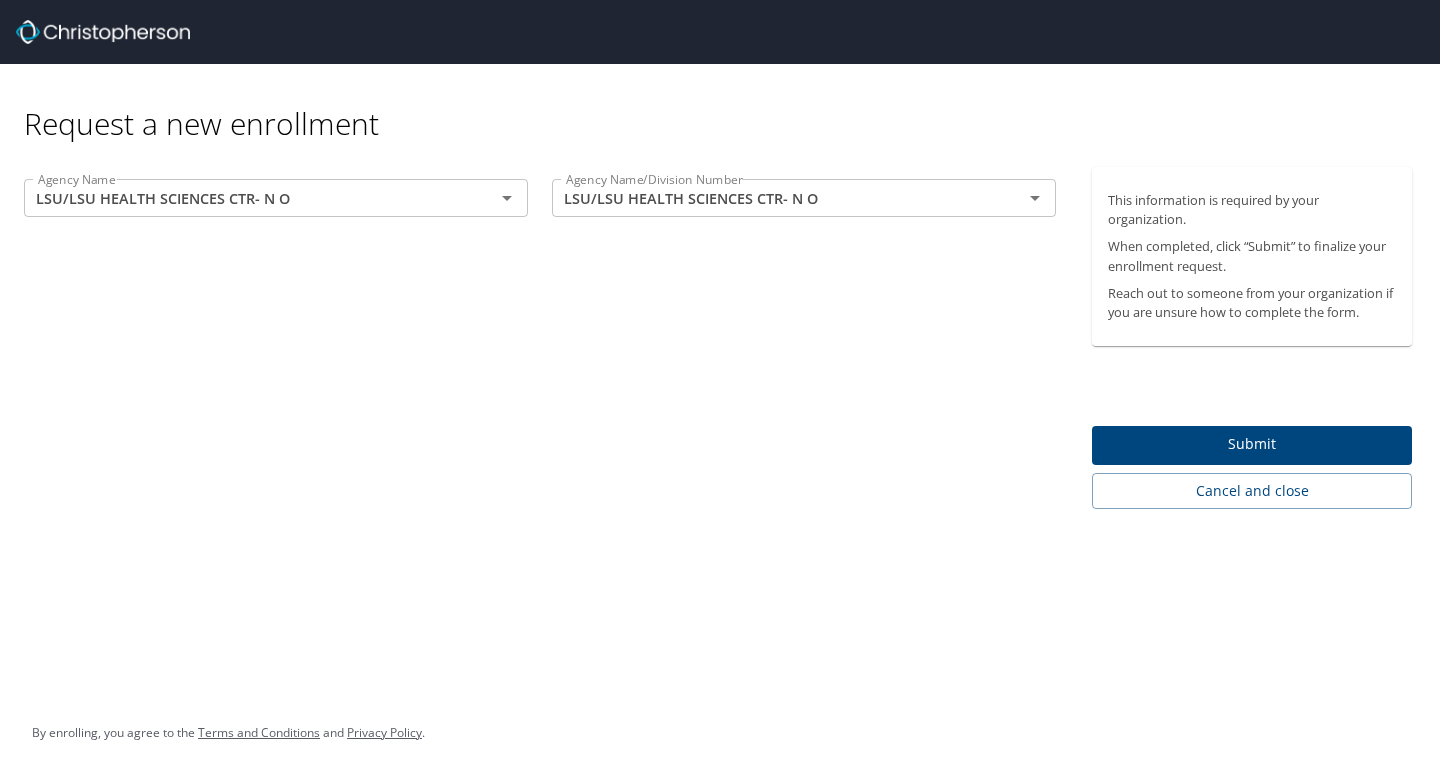 click on "Agency Name   LSU/LSU HEALTH SCIENCES CTR- N O Agency Name   Agency Name/Division Number   LSU/LSU HEALTH SCIENCES CTR- N O Agency Name/Division Number" at bounding box center (540, 338) 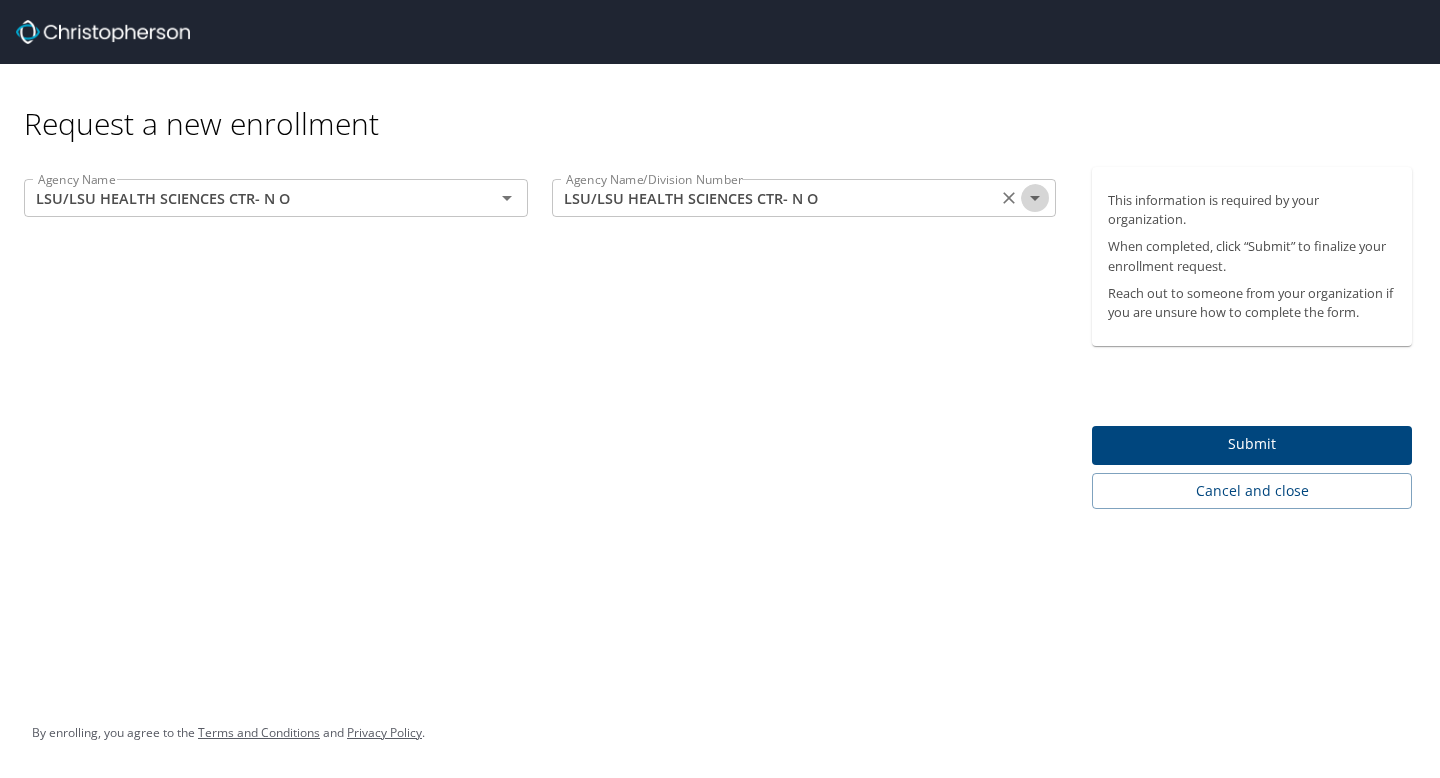click 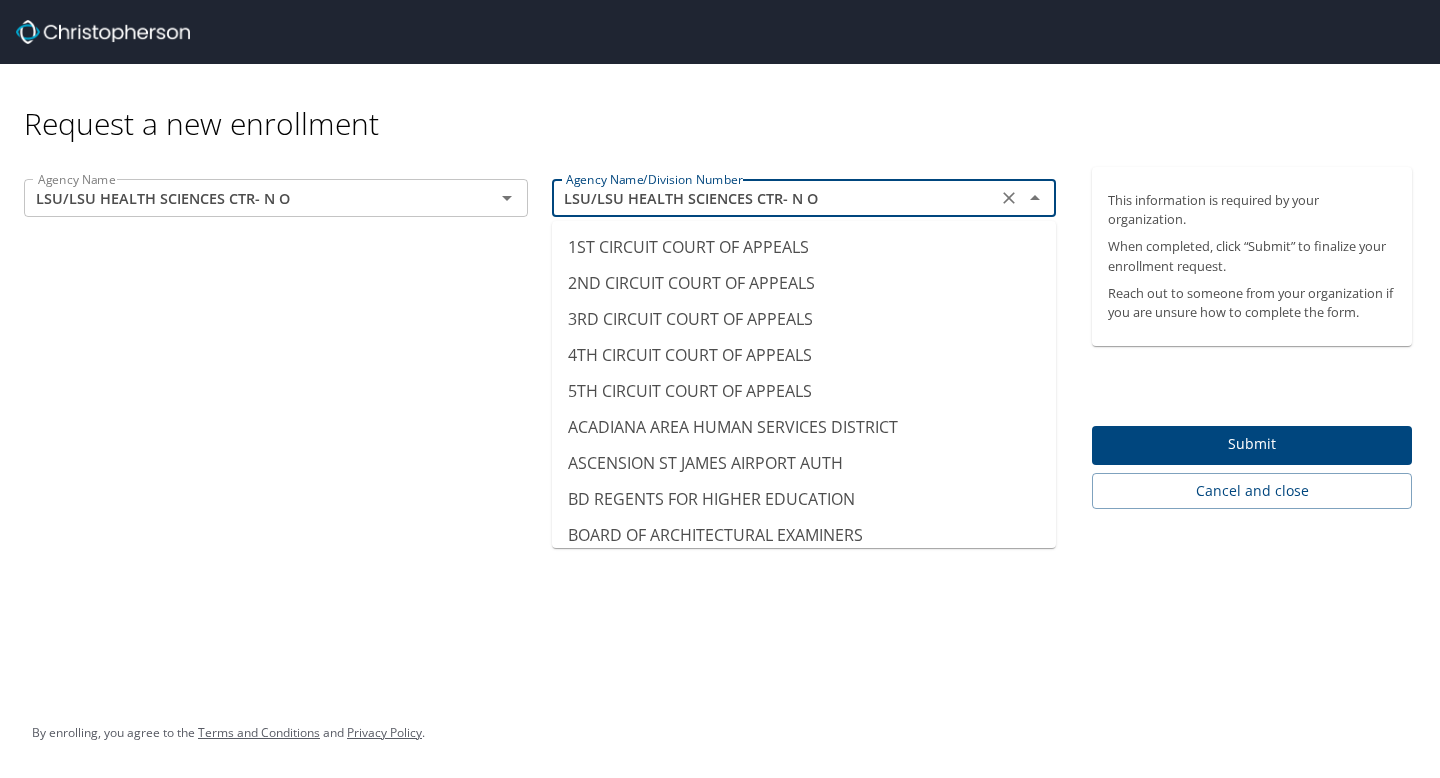 scroll, scrollTop: 9765, scrollLeft: 0, axis: vertical 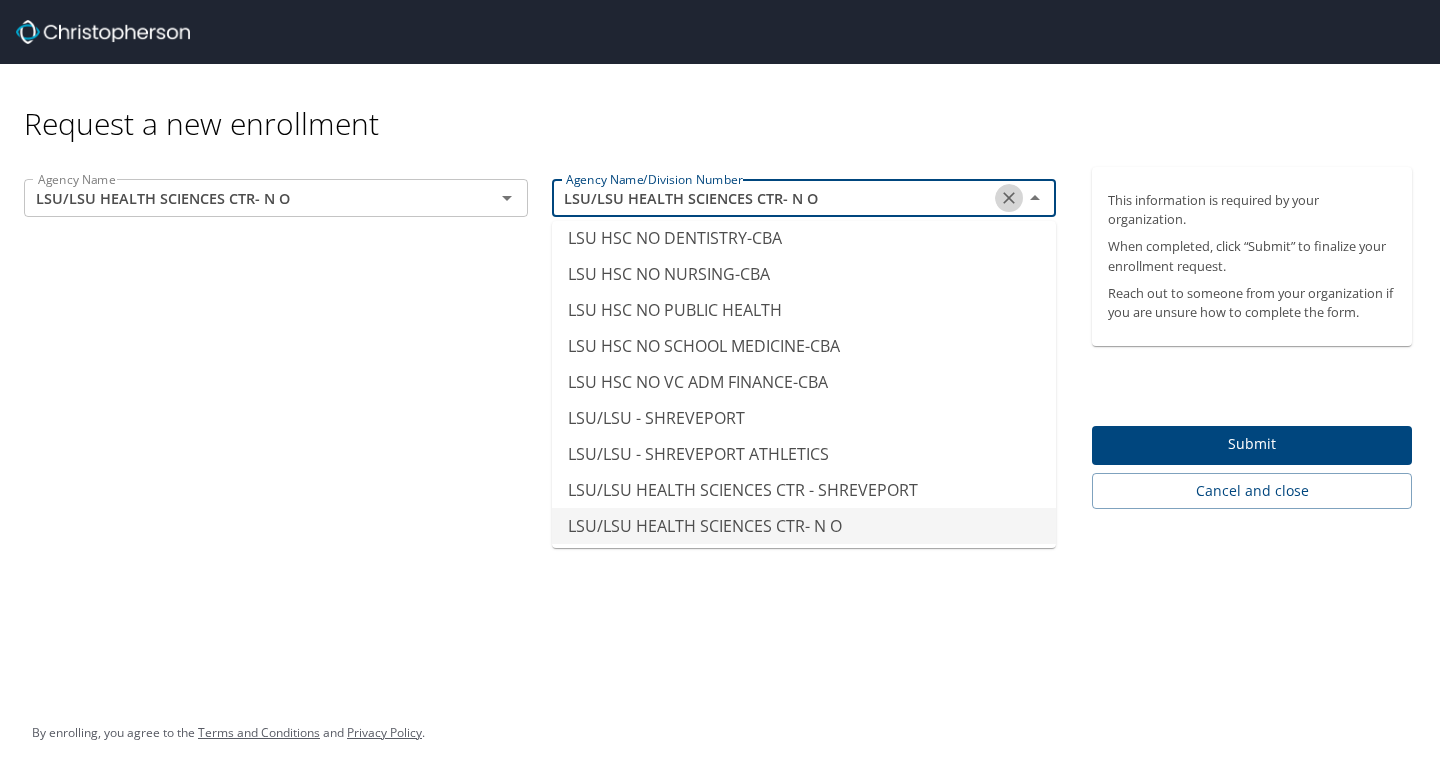 click 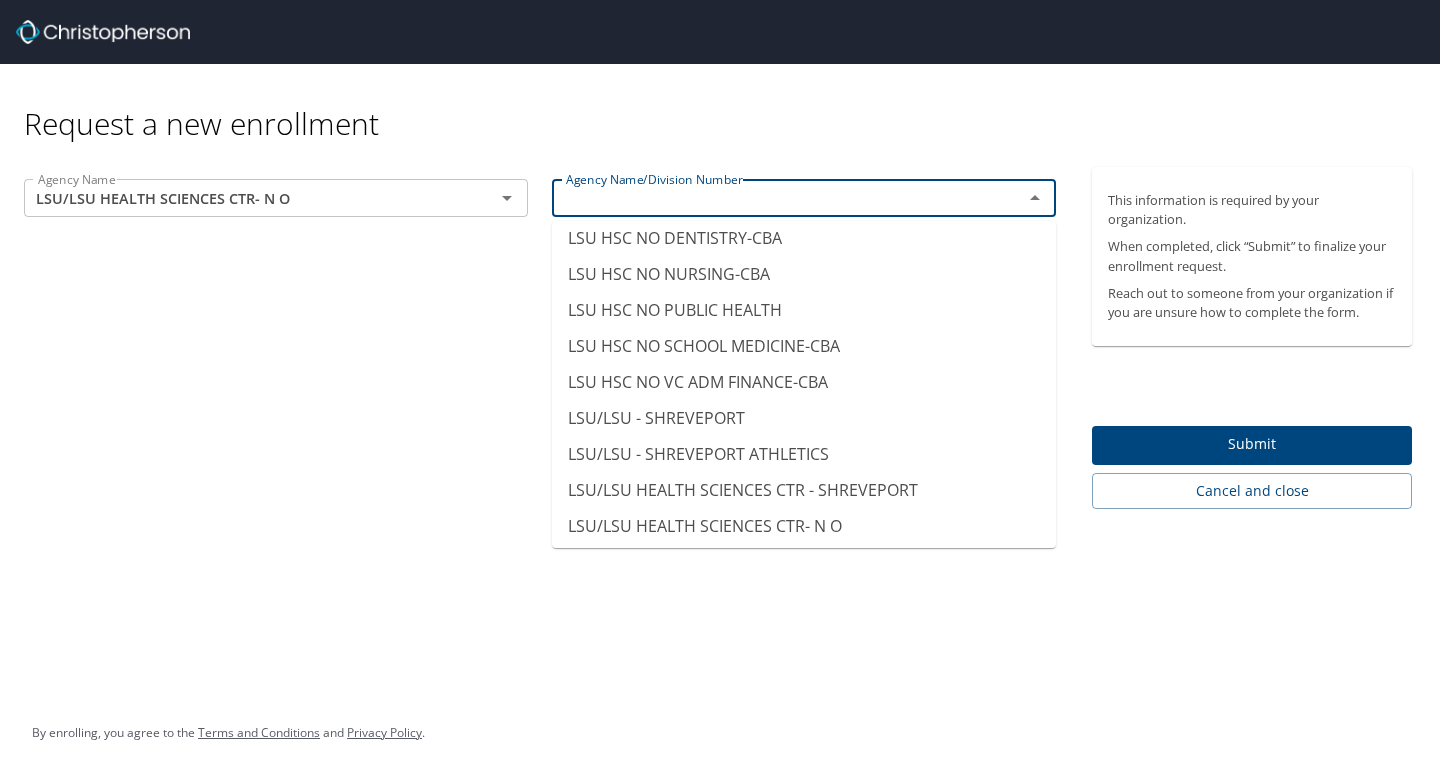 scroll, scrollTop: 12, scrollLeft: 0, axis: vertical 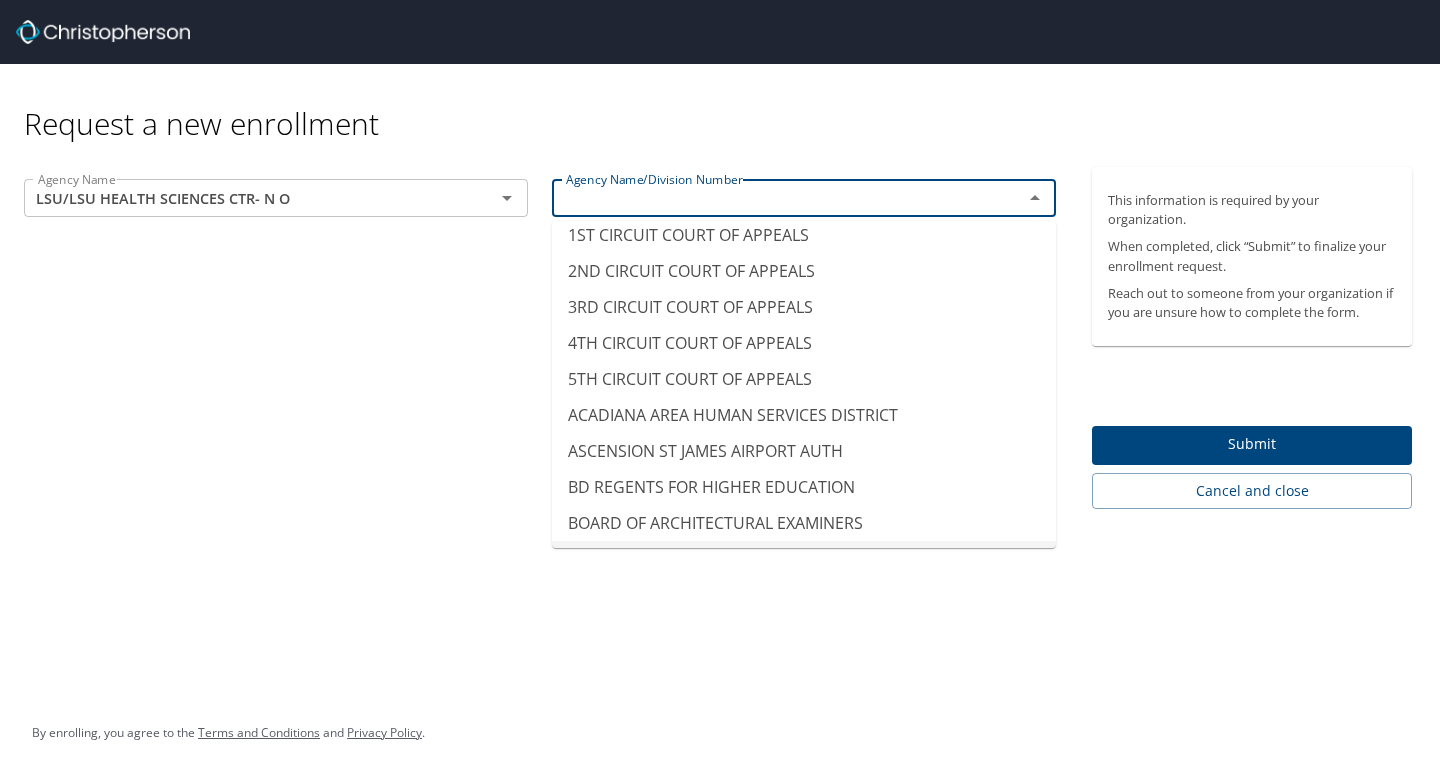 click on "Request a new enrollment Agency Name   LSU/LSU HEALTH SCIENCES CTR- N O Agency Name   Agency Name/Division Number   Agency Name/Division Number   This information is required by your organization. When completed, click “Submit” to finalize your enrollment request. Reach out to someone from your organization if you are unsure how to complete the form. Submit Cancel and close By enrolling, you agree to the   Terms and Conditions   and   Privacy Policy ." at bounding box center [720, 389] 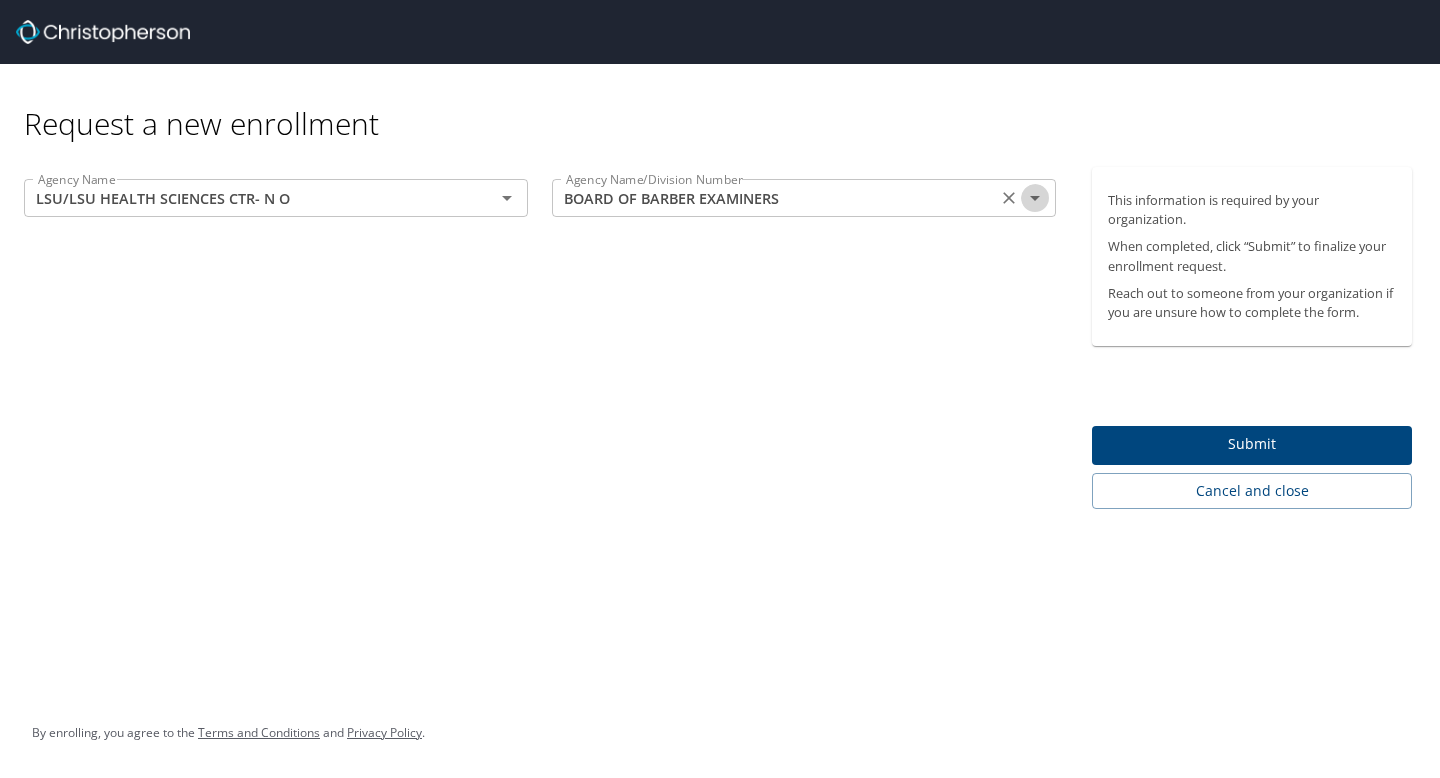 click 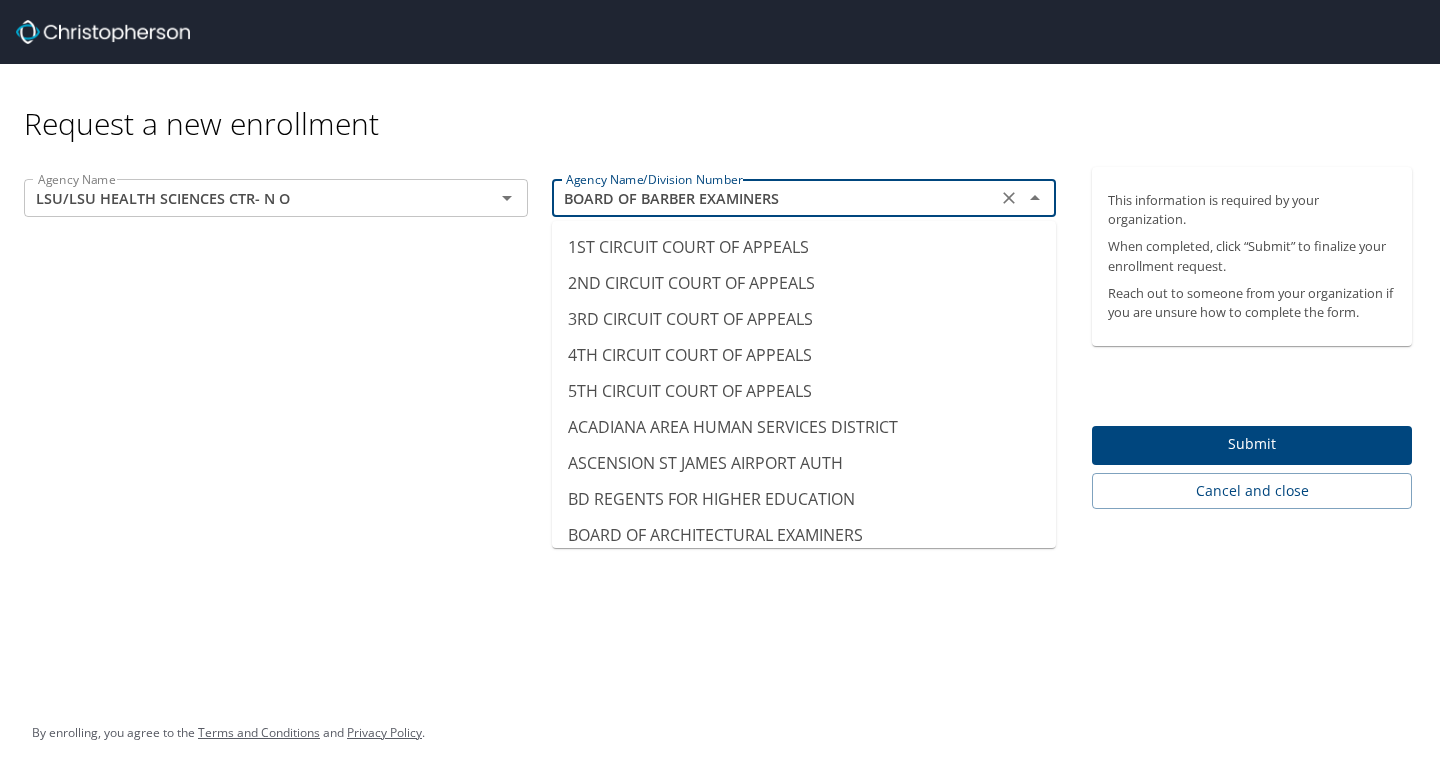scroll, scrollTop: 45, scrollLeft: 0, axis: vertical 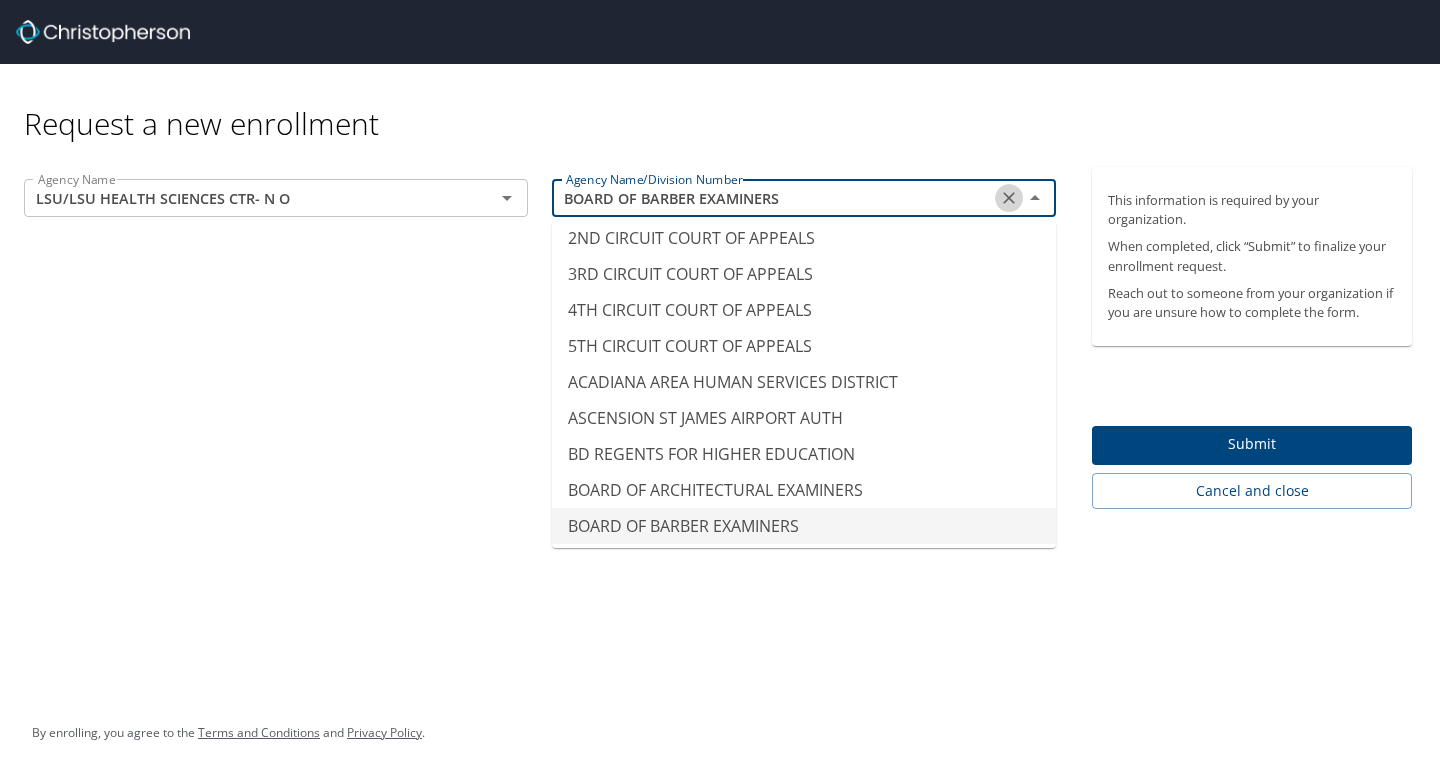click 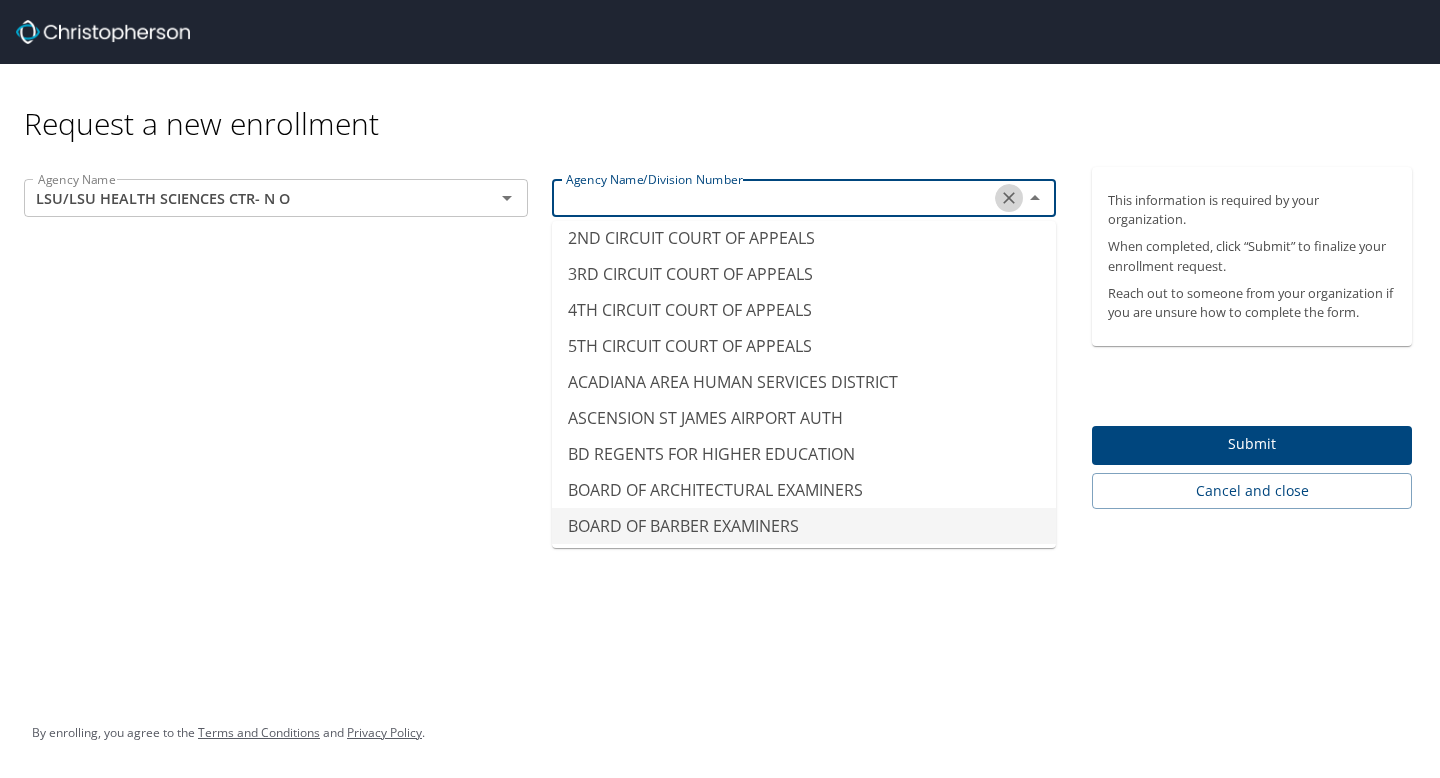 scroll, scrollTop: 12, scrollLeft: 0, axis: vertical 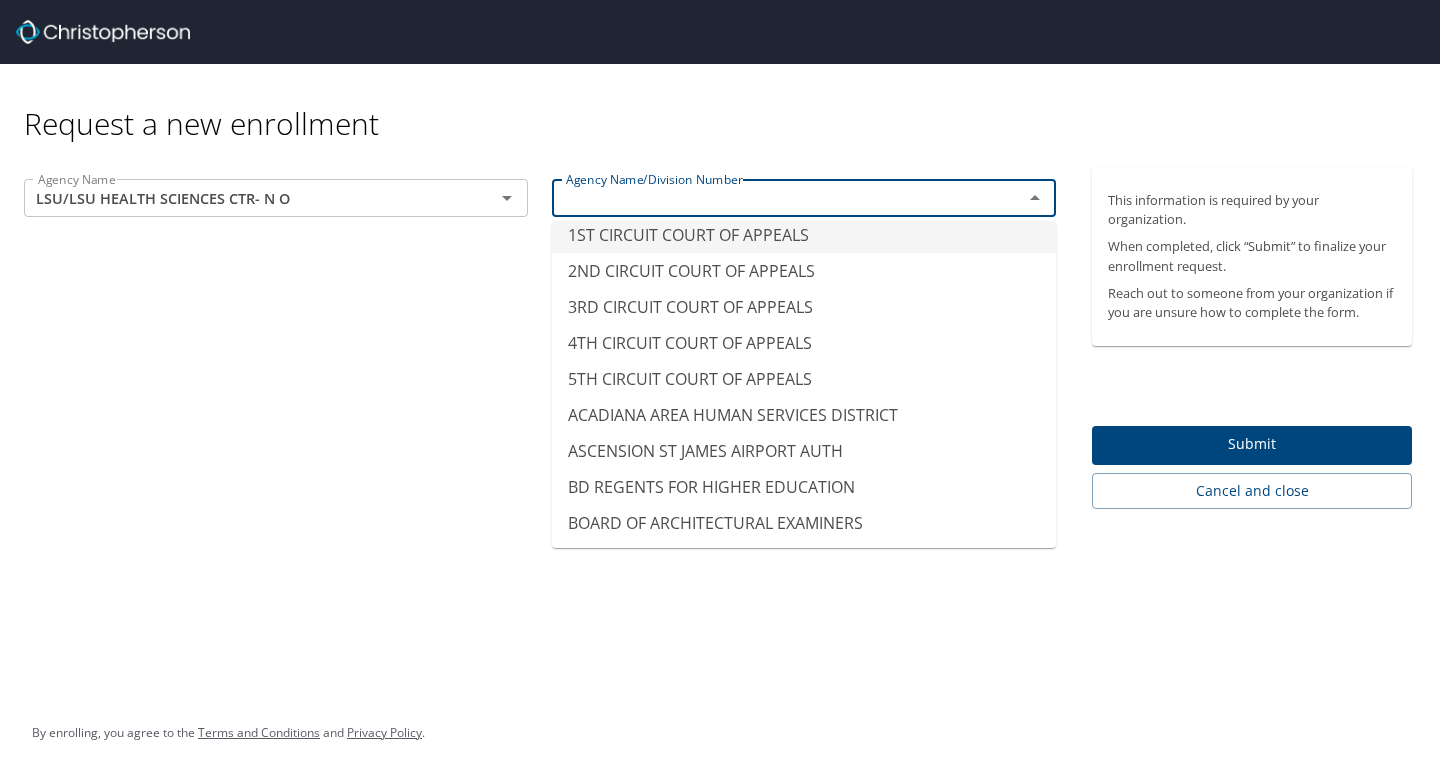click on "Request a new enrollment" at bounding box center (726, 103) 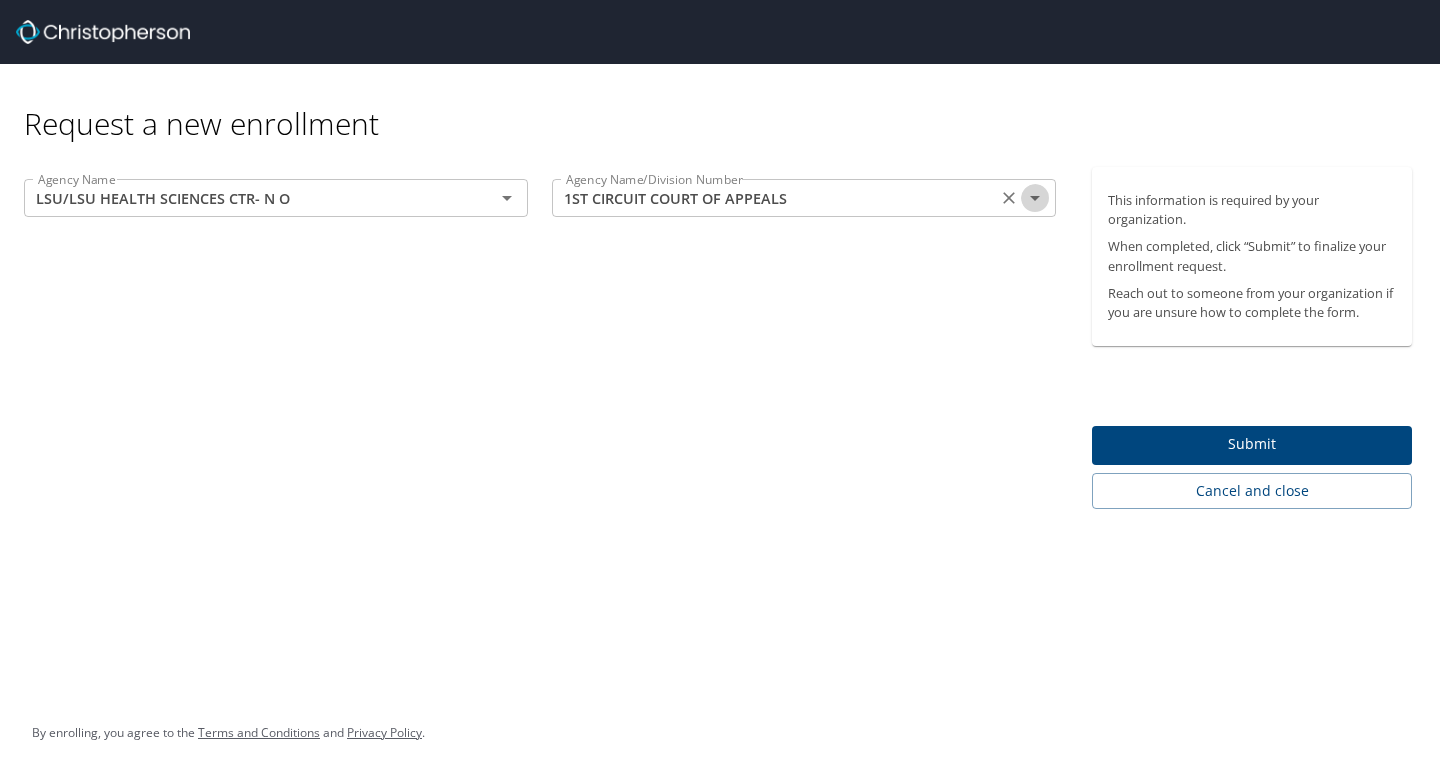 click 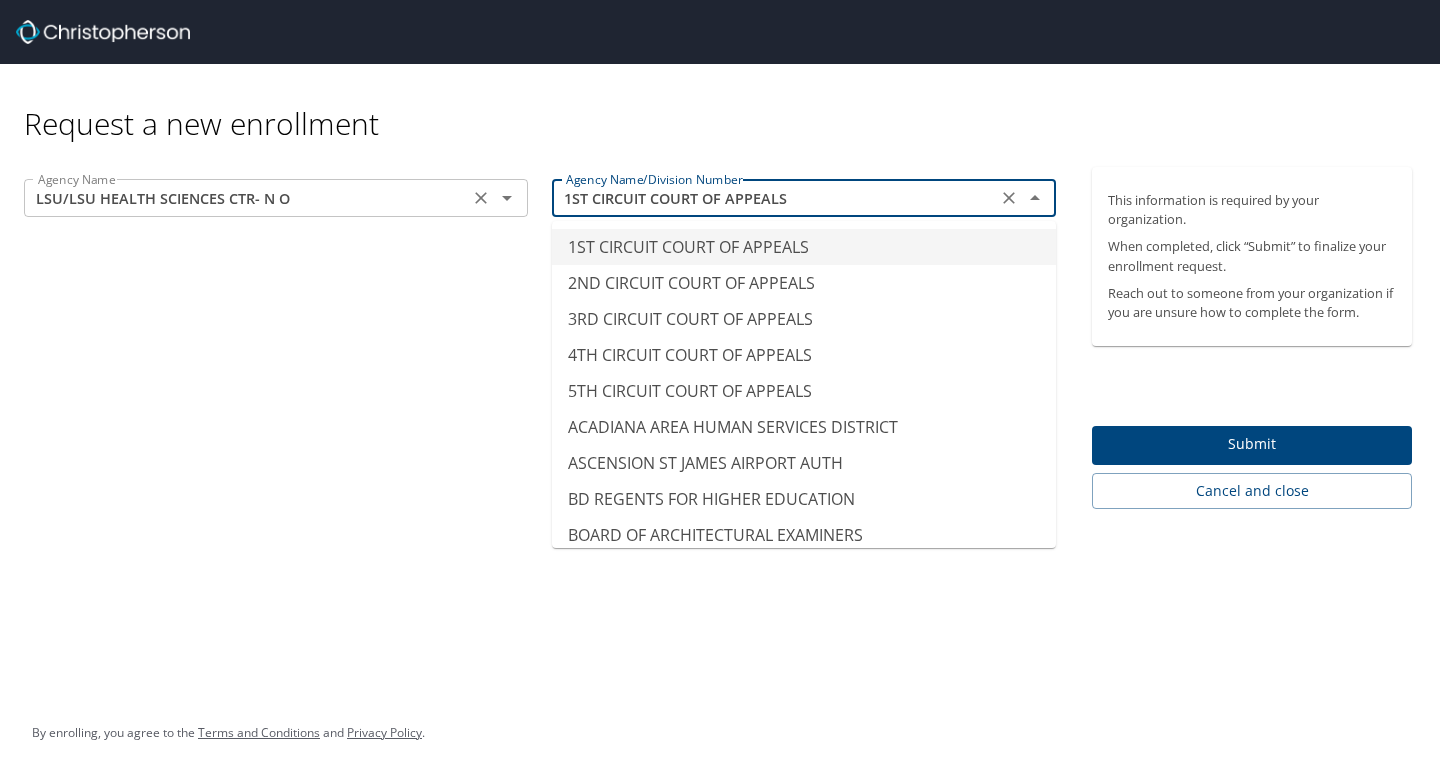 click on "LSU/LSU HEALTH SCIENCES CTR- N O" at bounding box center [246, 198] 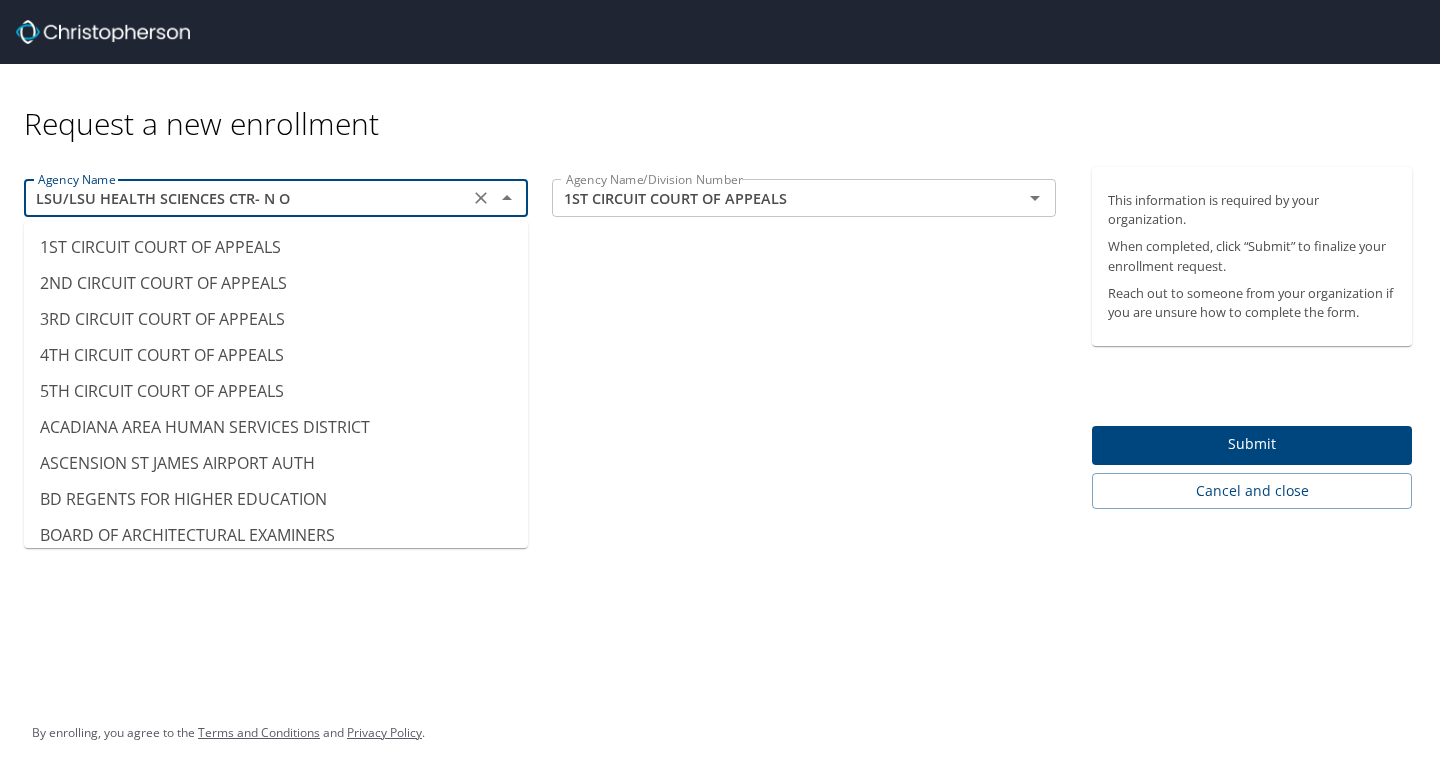 scroll, scrollTop: 9801, scrollLeft: 0, axis: vertical 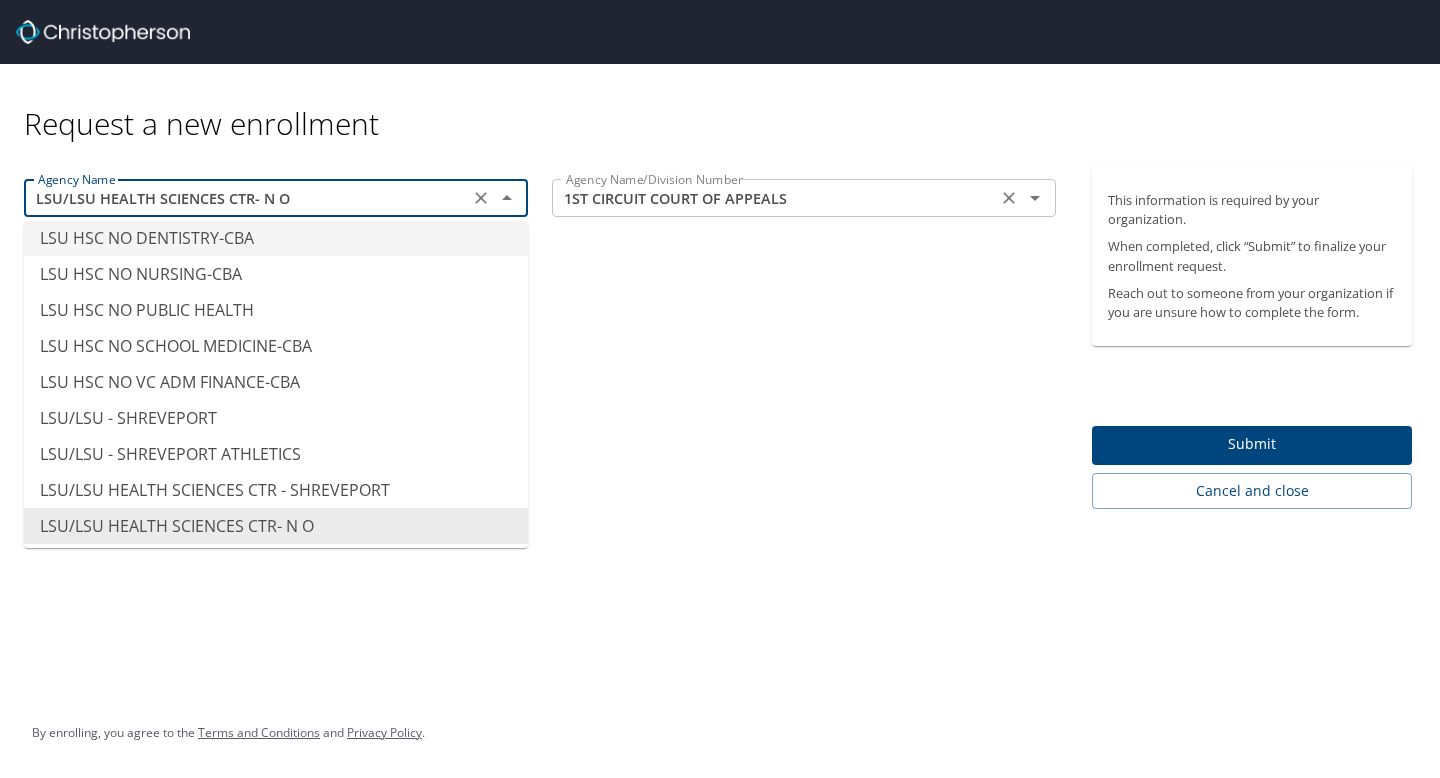 type on "LSU HSC NO DENTISTRY-CBA" 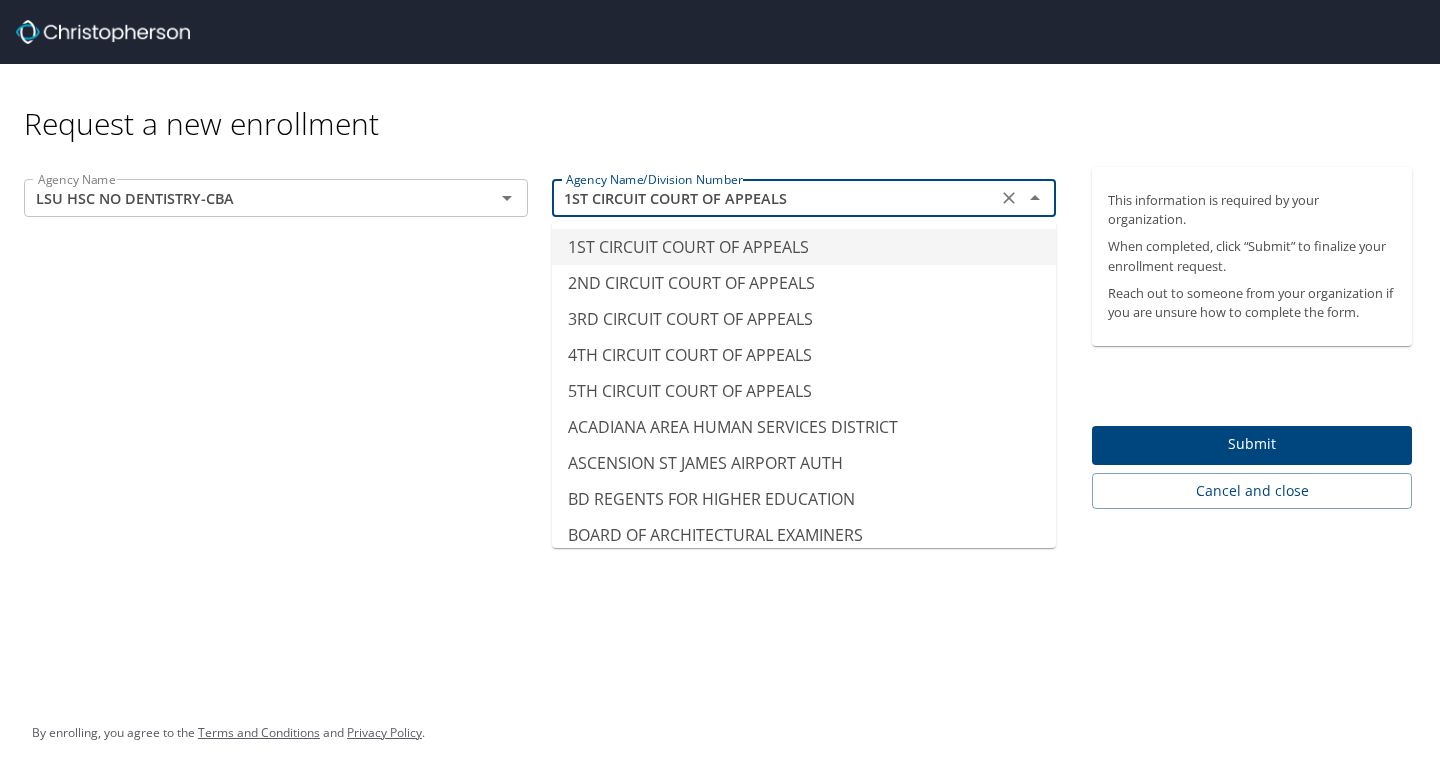 click on "1ST CIRCUIT COURT OF APPEALS" at bounding box center [774, 198] 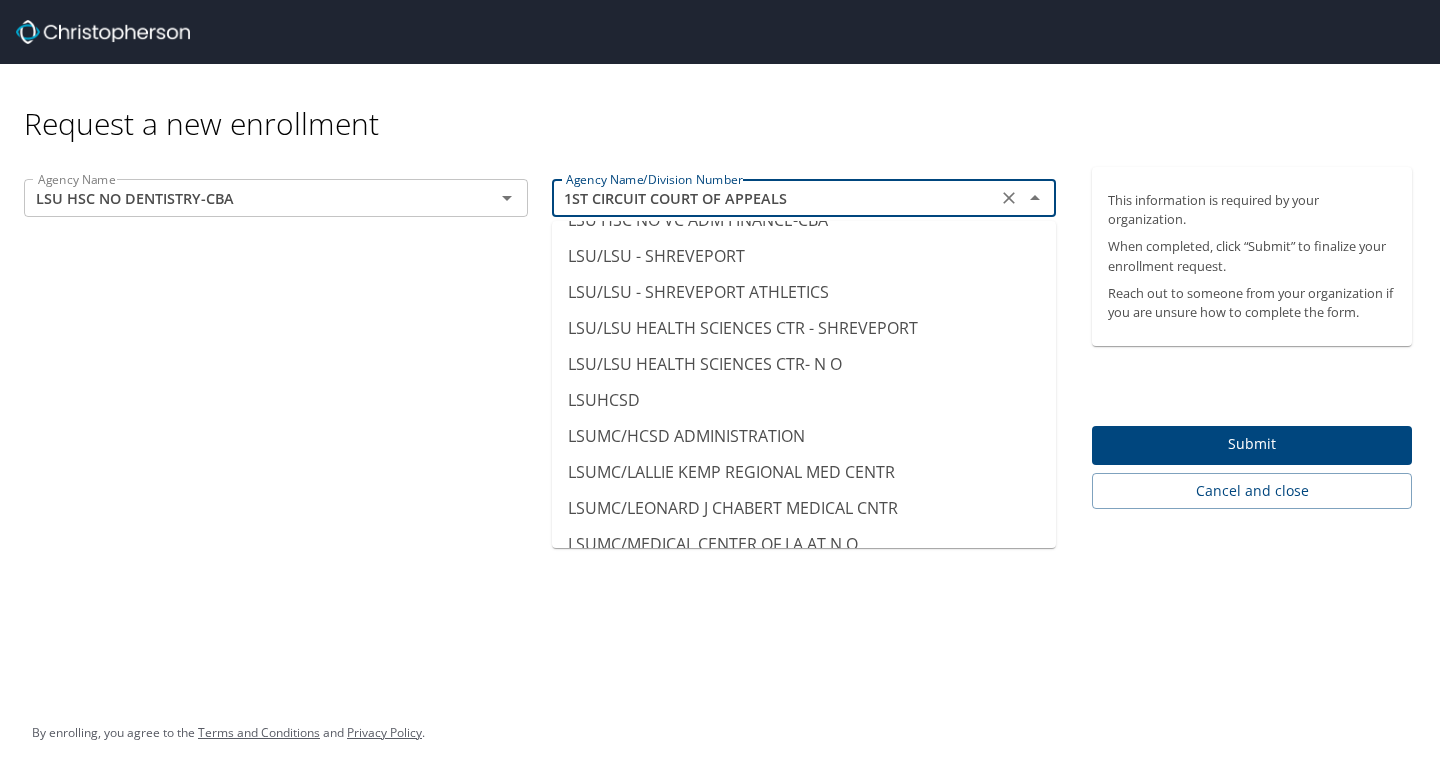 scroll, scrollTop: 9940, scrollLeft: 0, axis: vertical 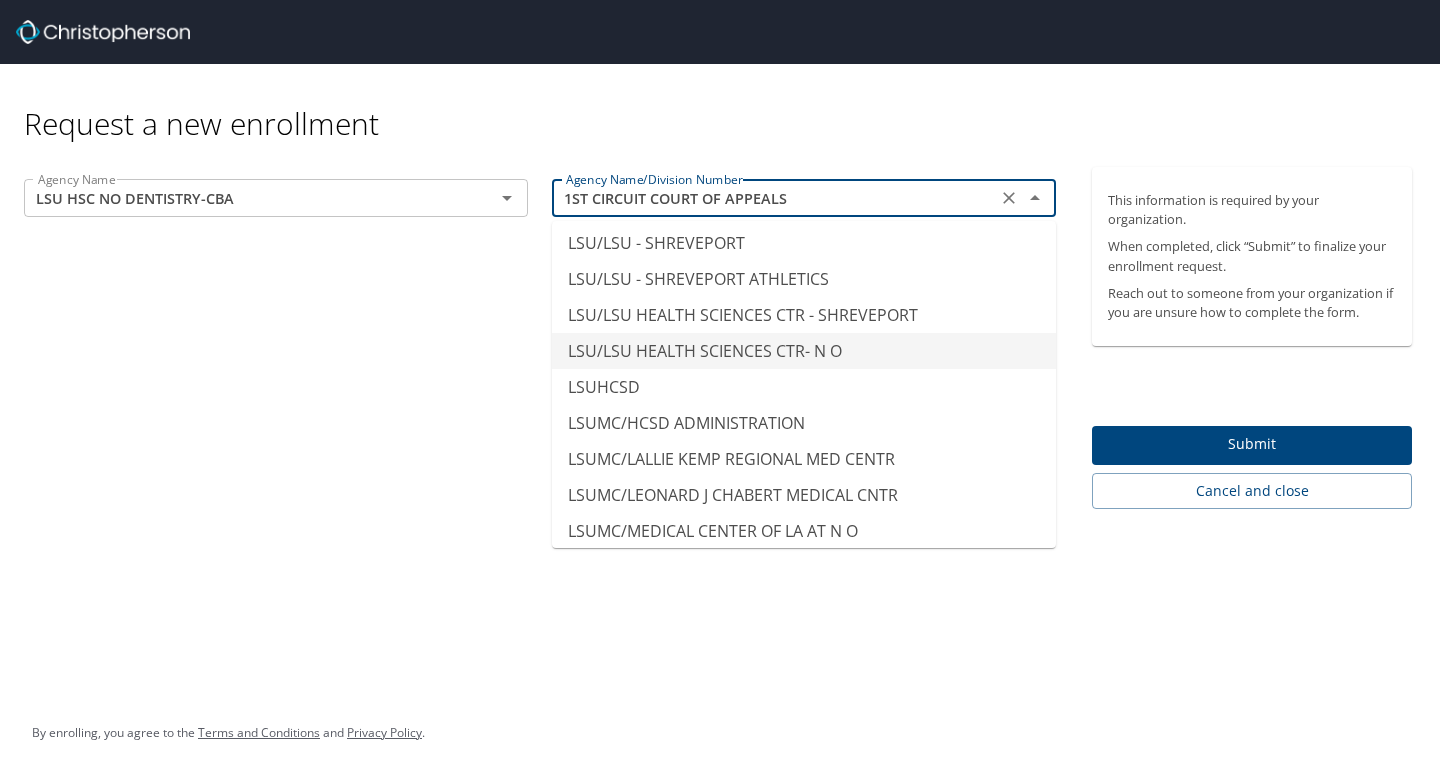 click on "LSU/LSU HEALTH SCIENCES CTR- N O" at bounding box center (804, 351) 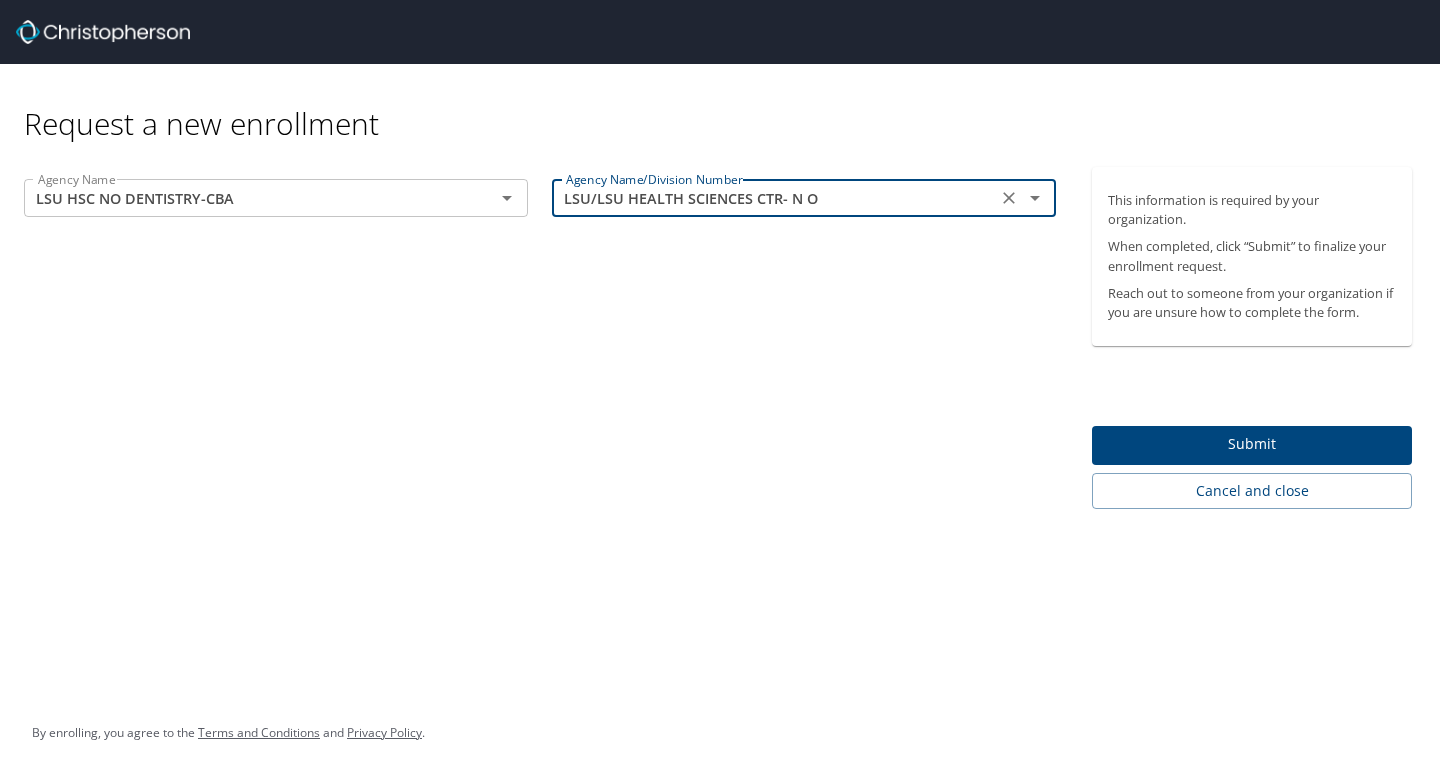 click on "Agency Name   LSU HSC NO DENTISTRY-CBA Agency Name   Agency Name/Division Number   LSU/LSU HEALTH SCIENCES CTR- N O Agency Name/Division Number" at bounding box center [540, 338] 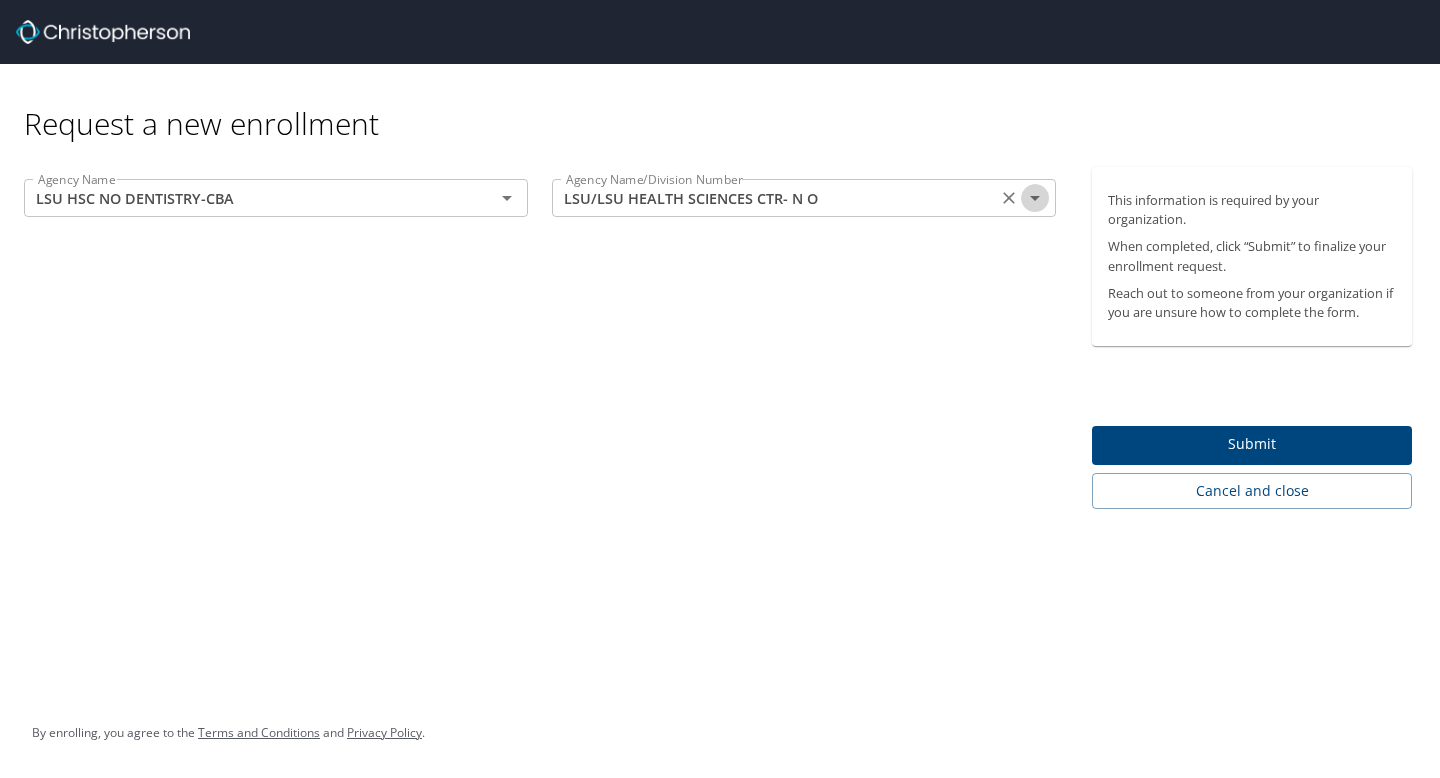 click 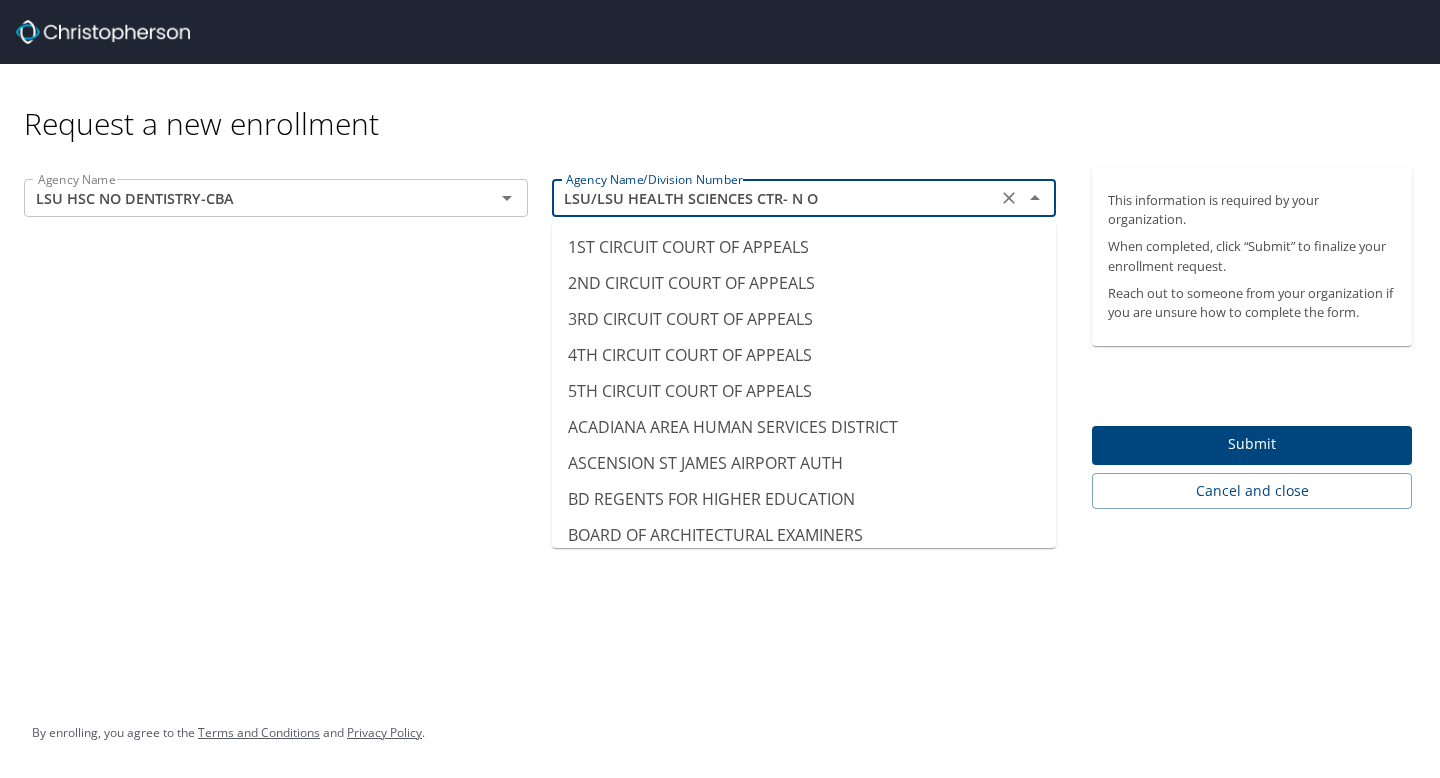 scroll, scrollTop: 9765, scrollLeft: 0, axis: vertical 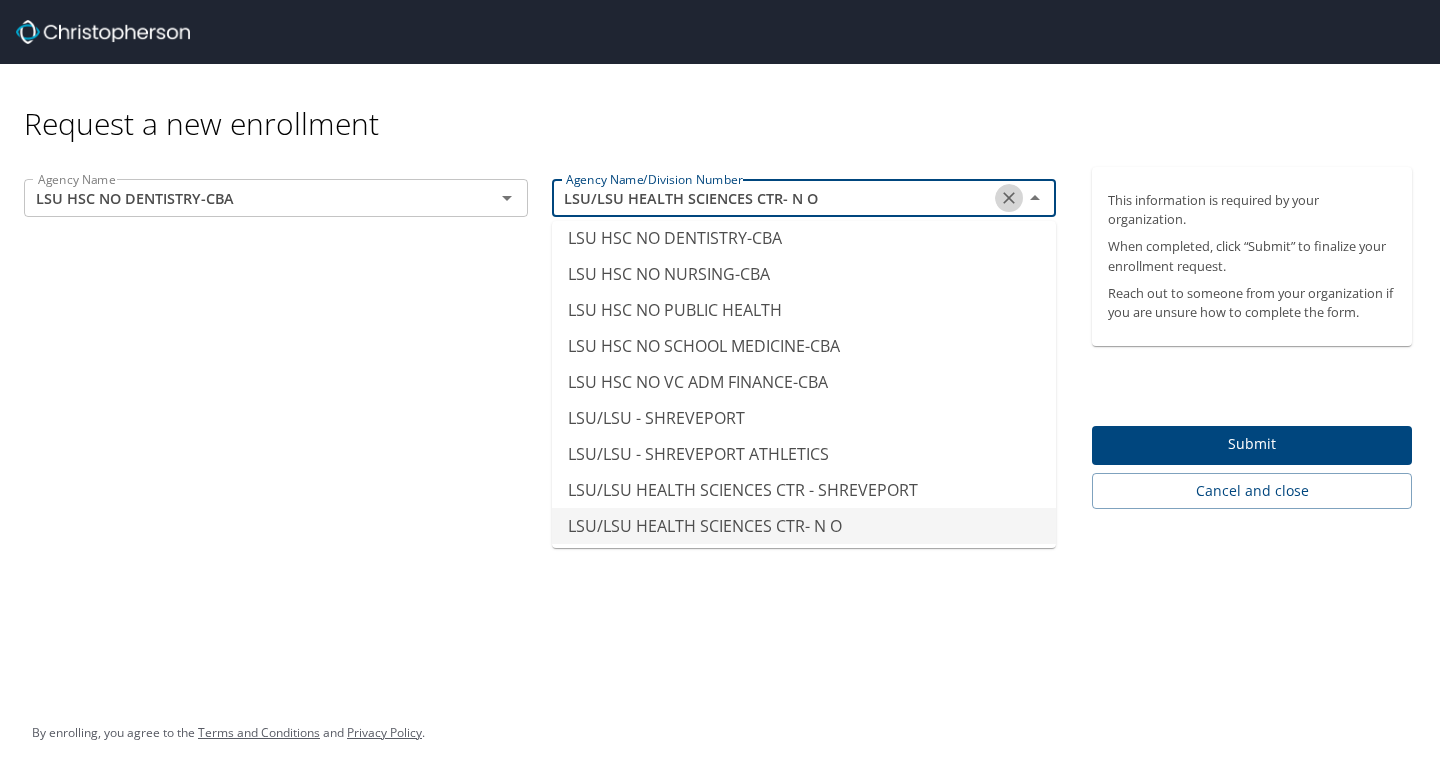 click 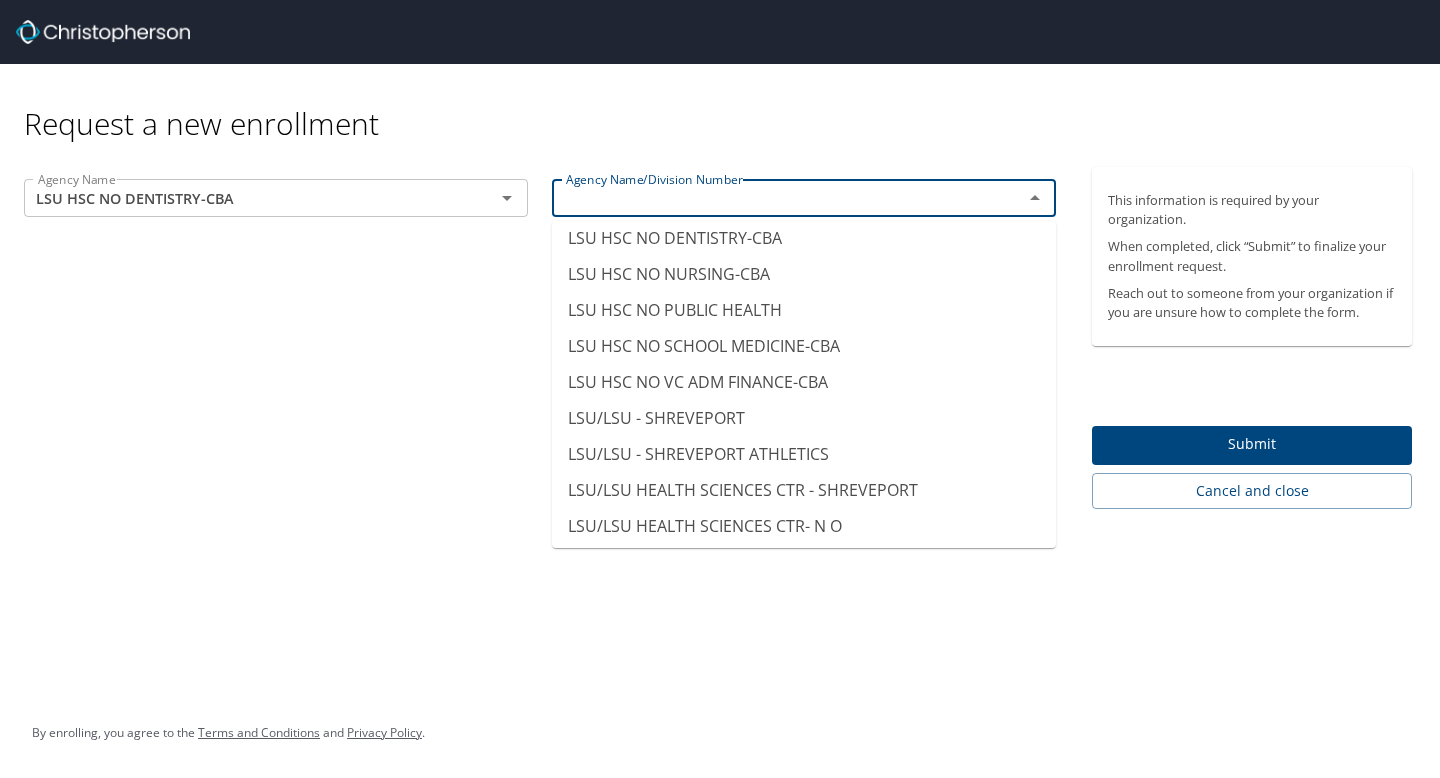 scroll, scrollTop: 12, scrollLeft: 0, axis: vertical 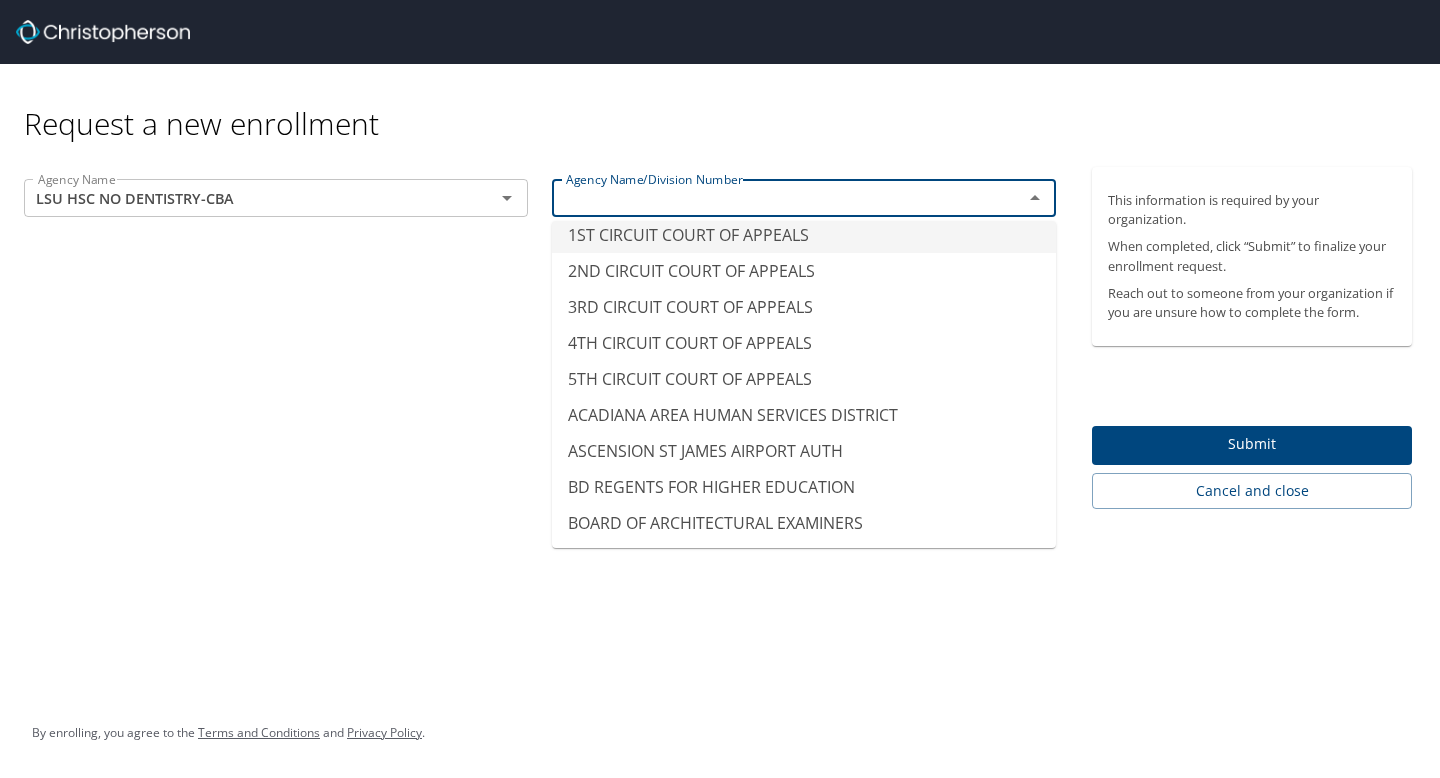 click on "Request a new enrollment" at bounding box center (726, 103) 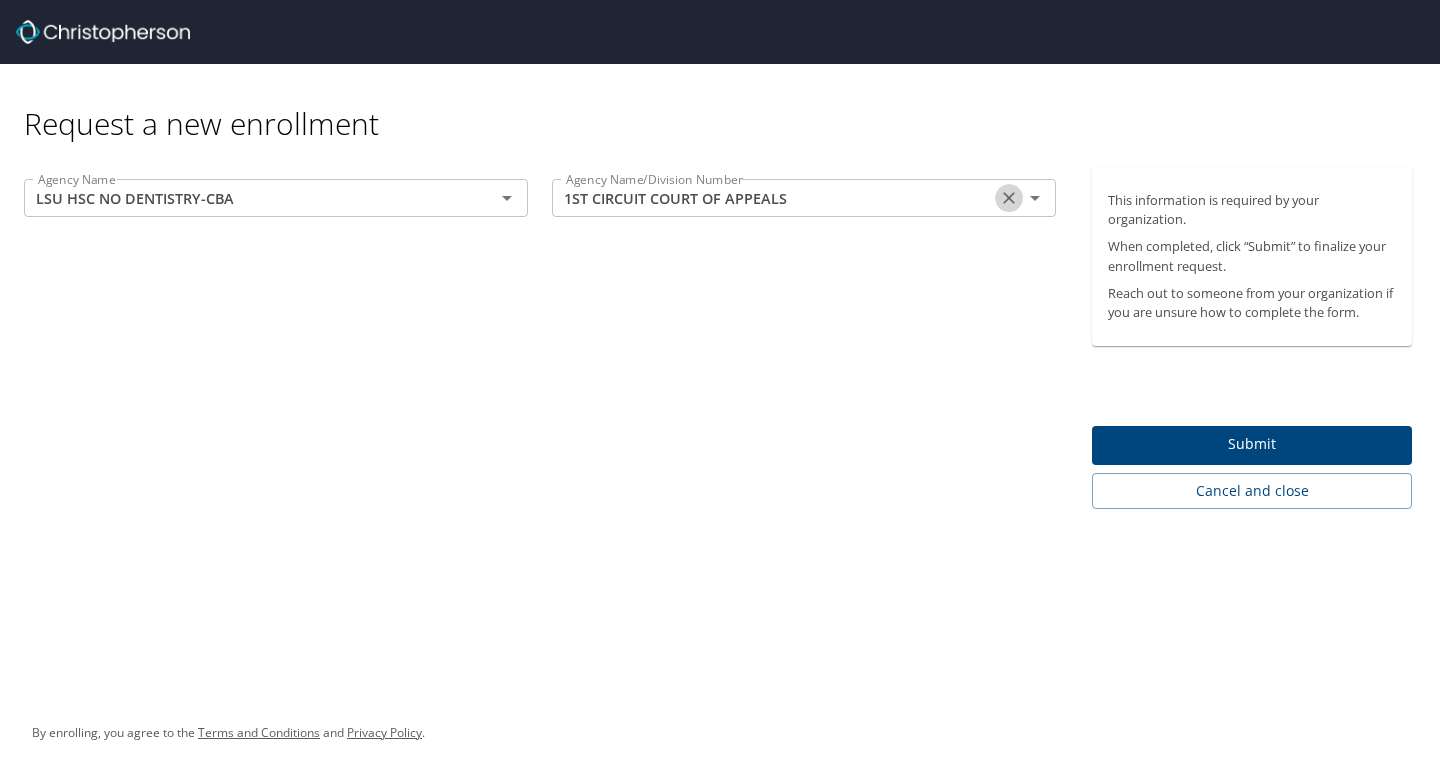 click 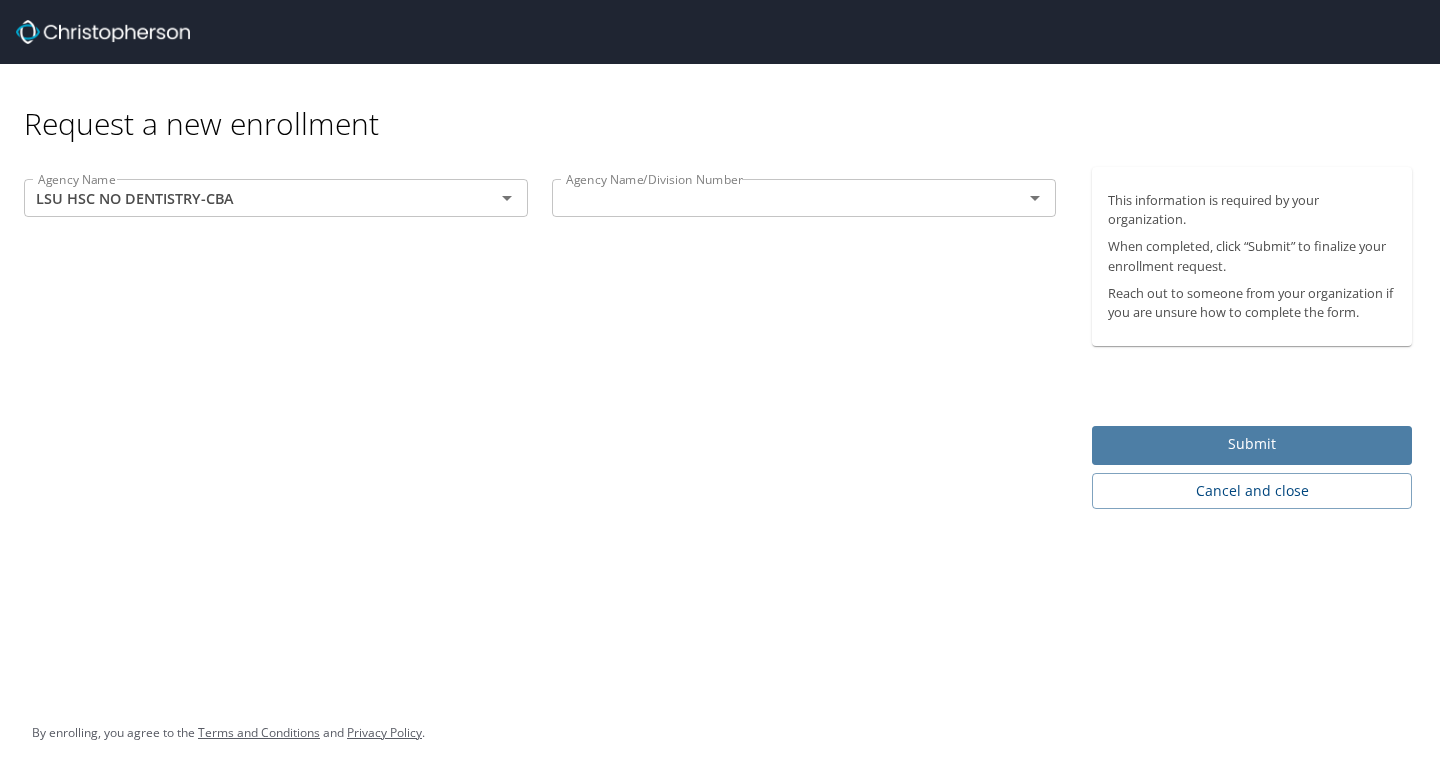 click on "Submit" at bounding box center (1252, 444) 